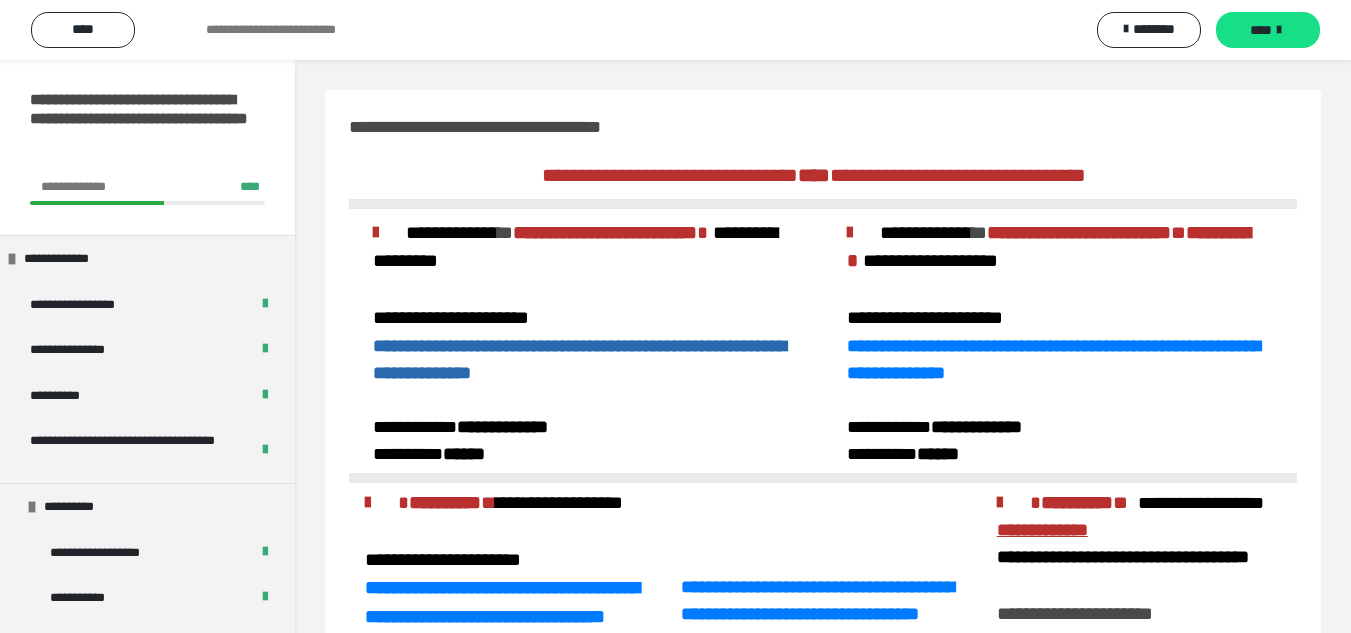 scroll, scrollTop: 278, scrollLeft: 0, axis: vertical 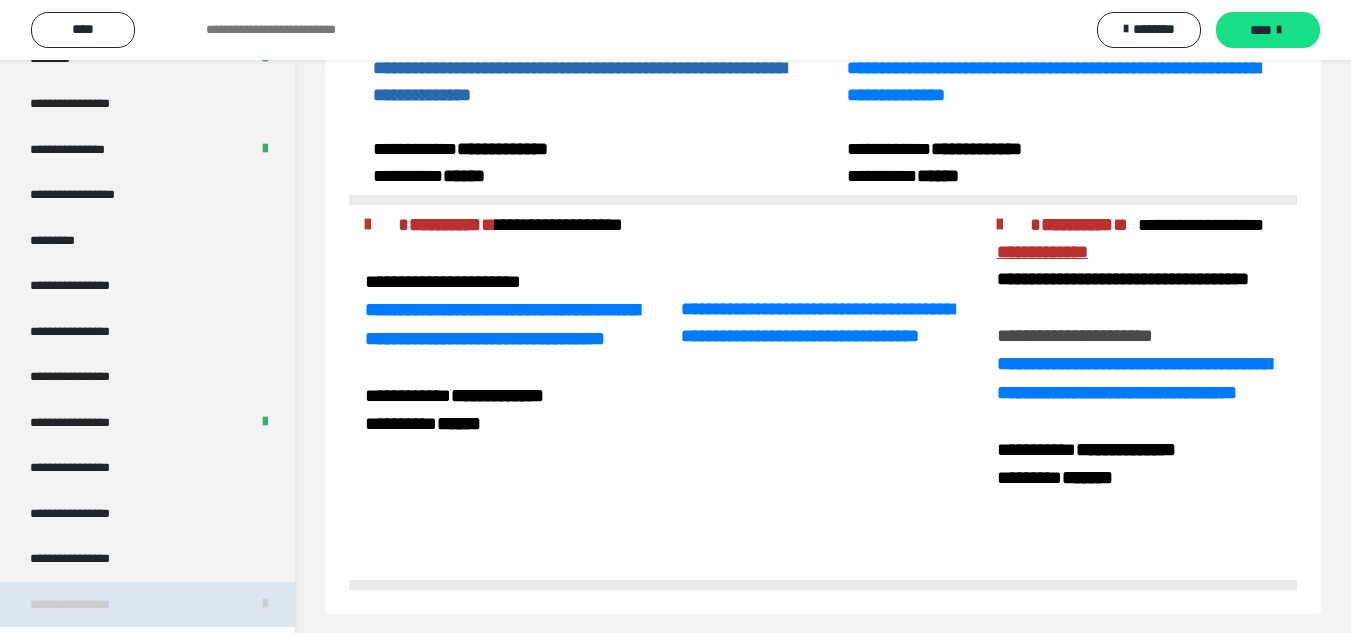 click on "**********" at bounding box center (87, 605) 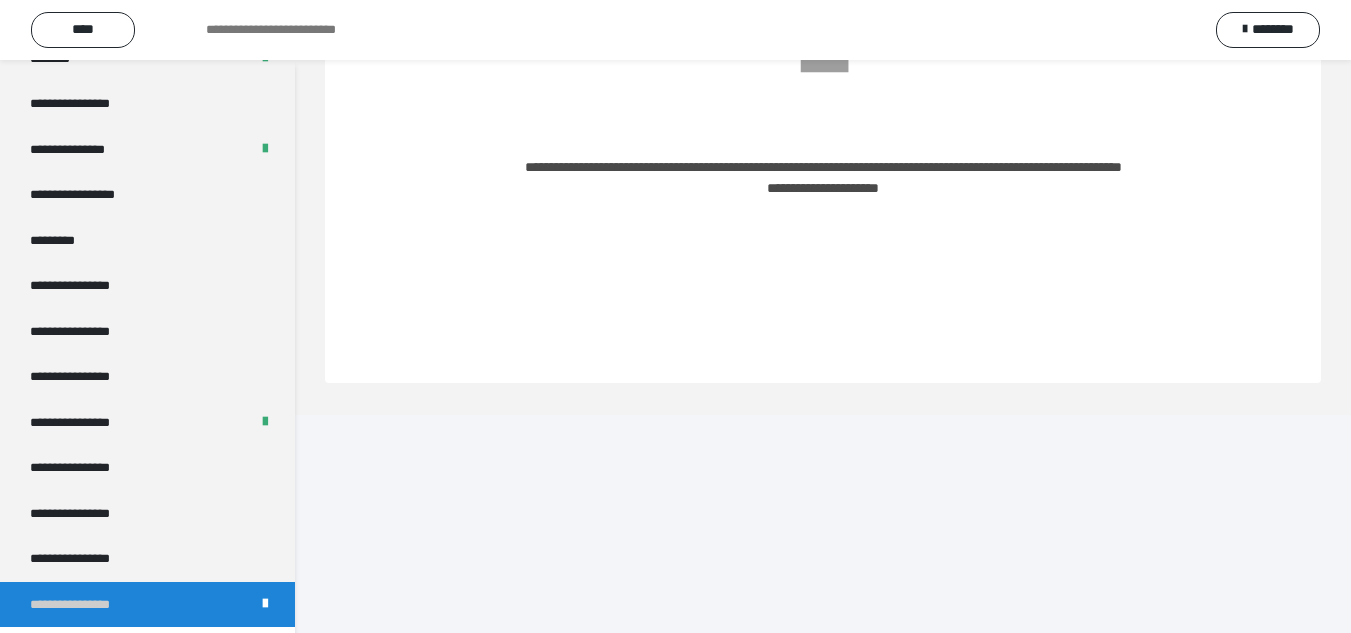 scroll, scrollTop: 60, scrollLeft: 0, axis: vertical 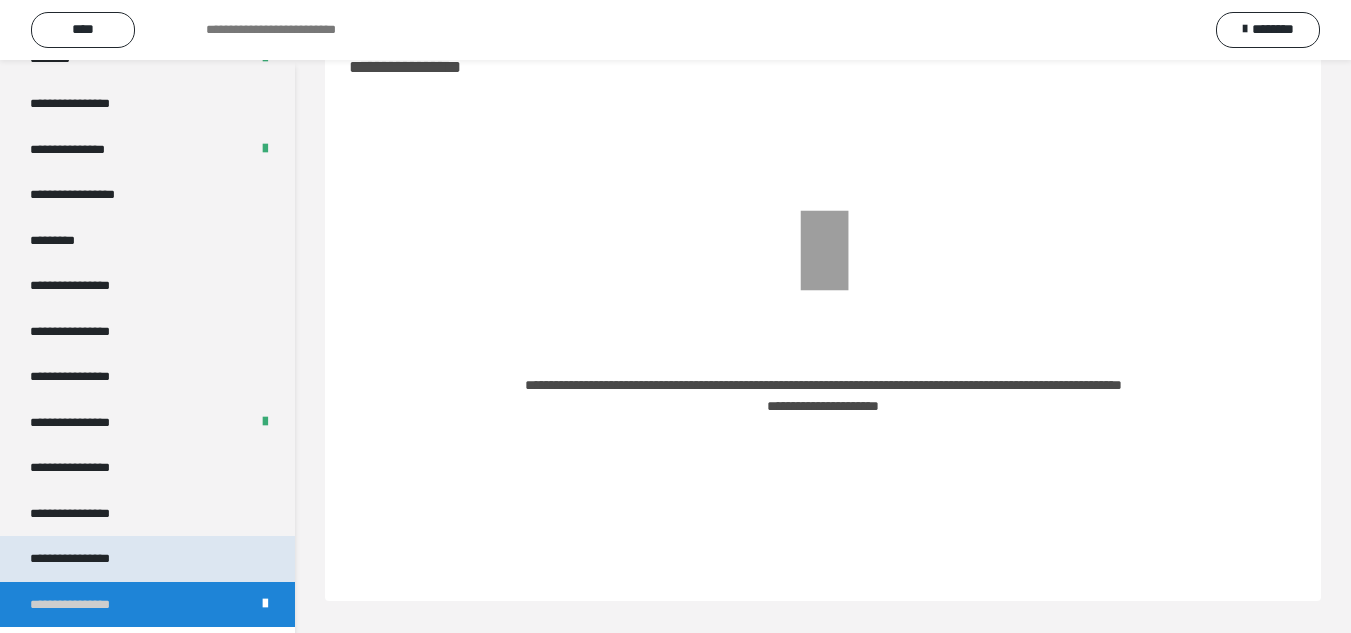click on "**********" at bounding box center (147, 559) 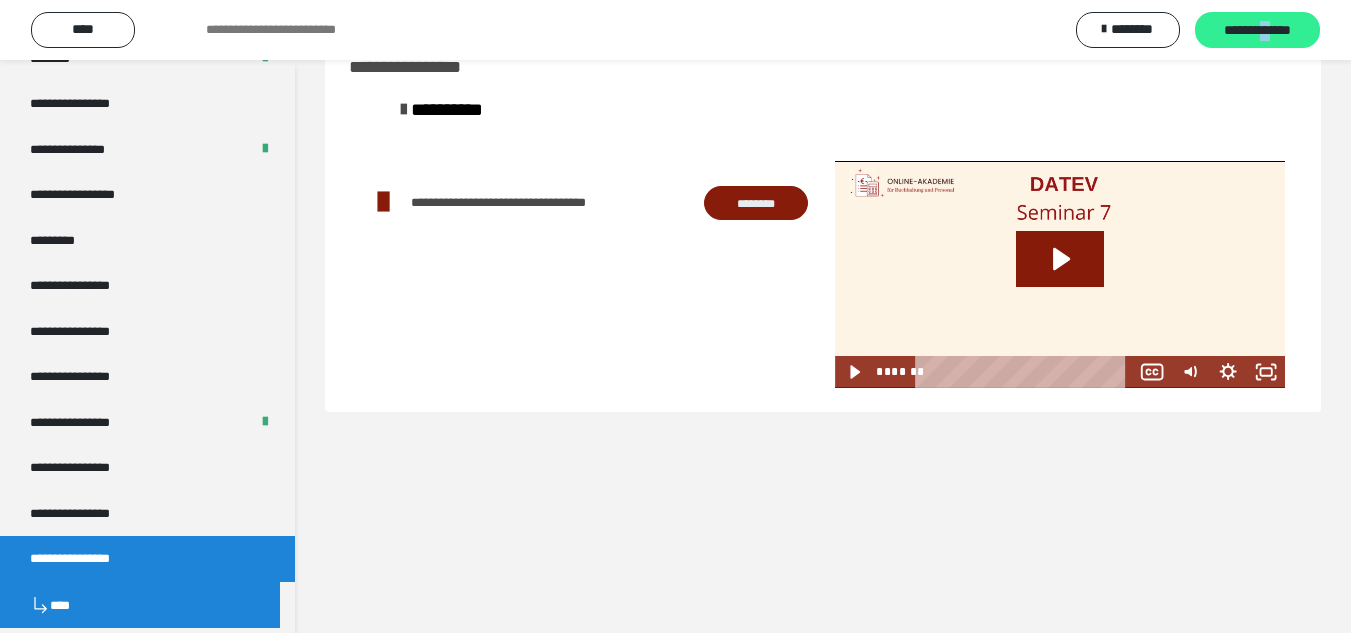 drag, startPoint x: 1265, startPoint y: 7, endPoint x: 1256, endPoint y: 28, distance: 22.847319 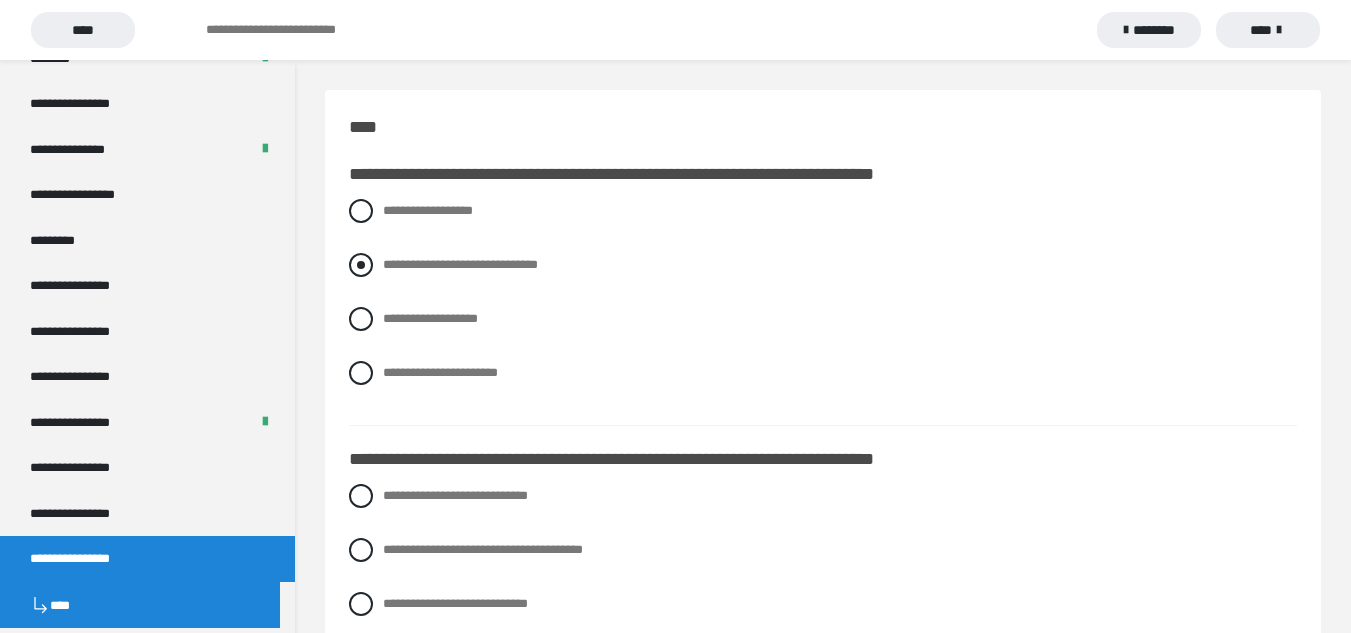 click at bounding box center (361, 265) 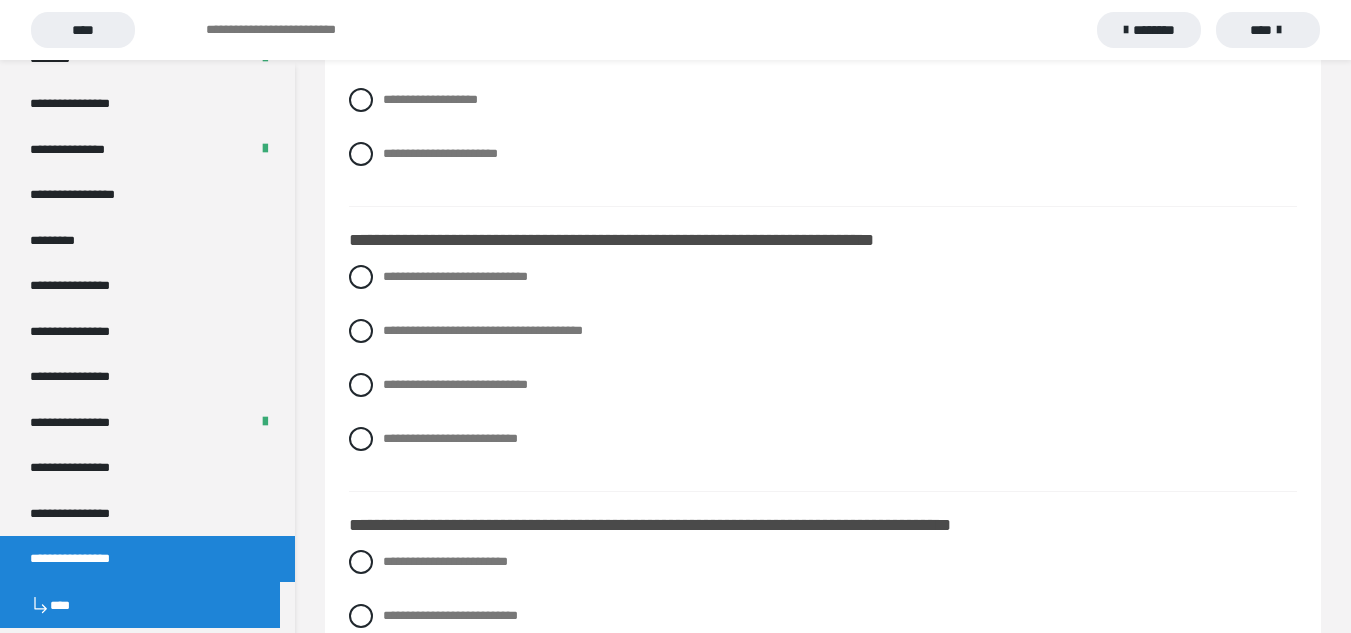 scroll, scrollTop: 240, scrollLeft: 0, axis: vertical 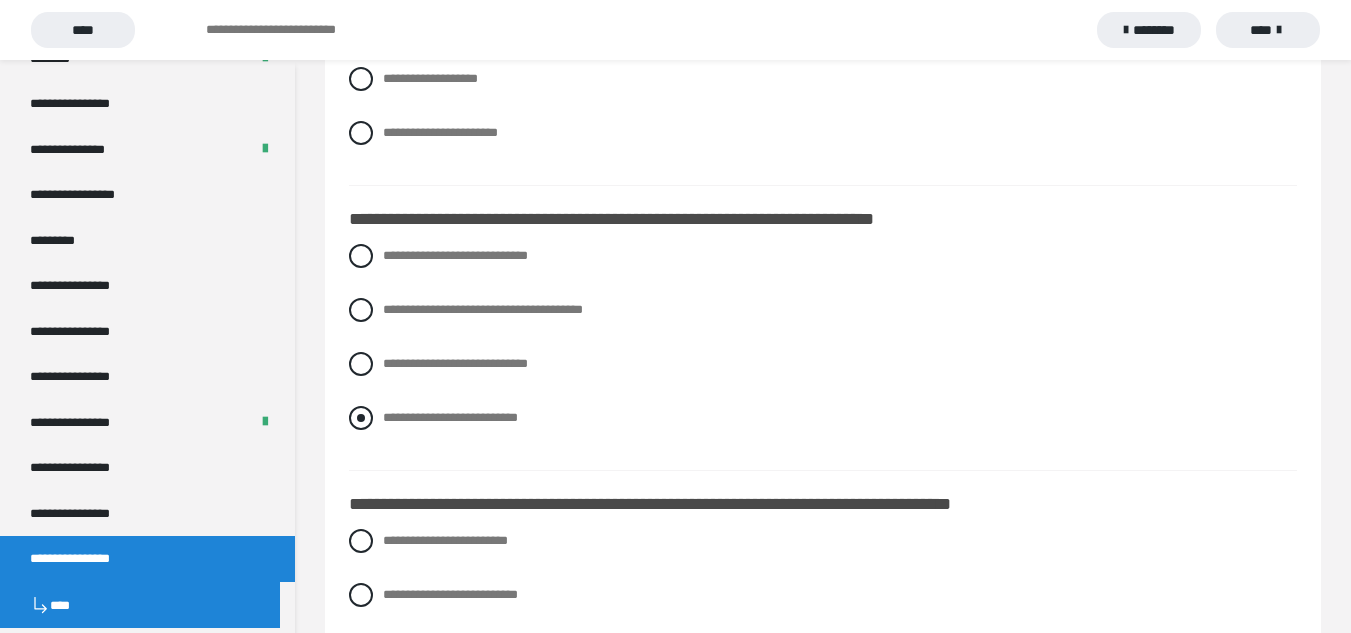 click at bounding box center (361, 418) 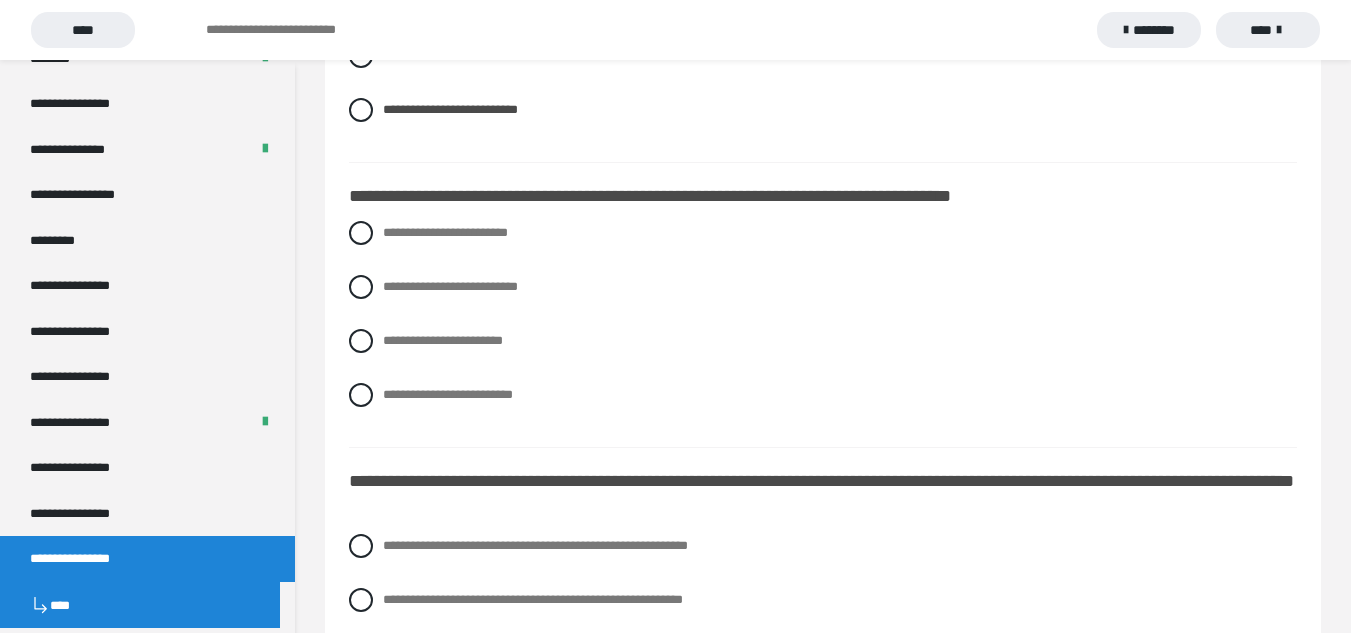 scroll, scrollTop: 560, scrollLeft: 0, axis: vertical 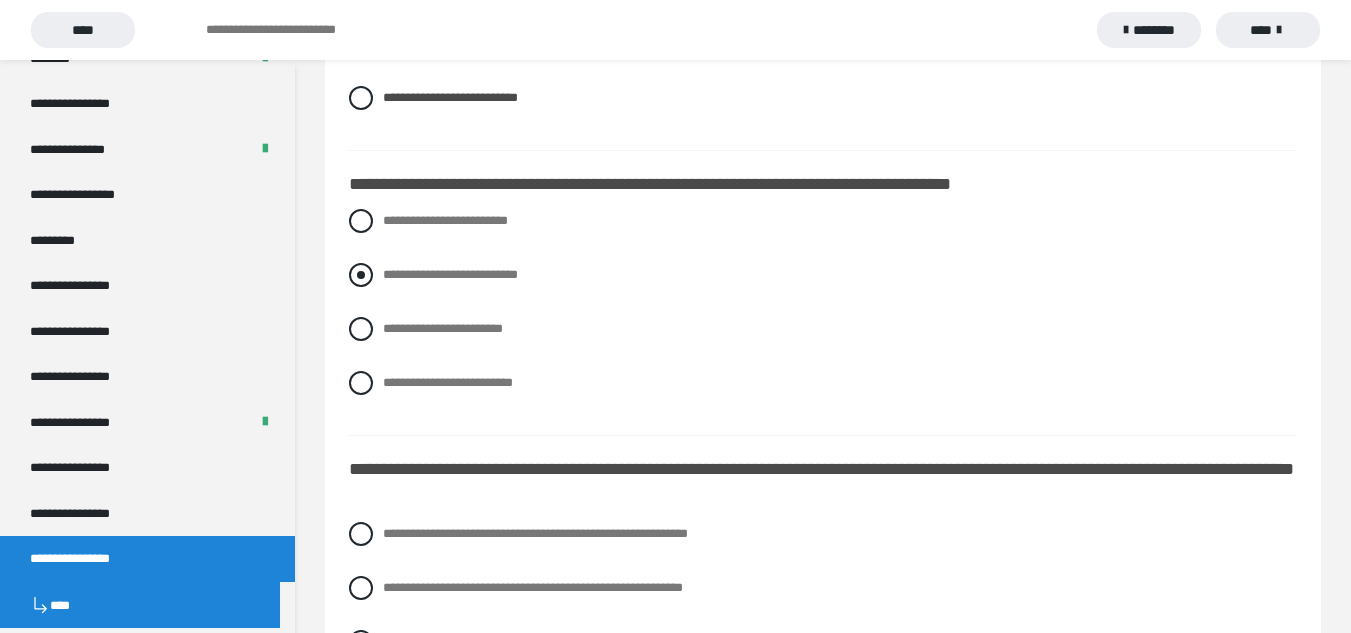 click at bounding box center (361, 275) 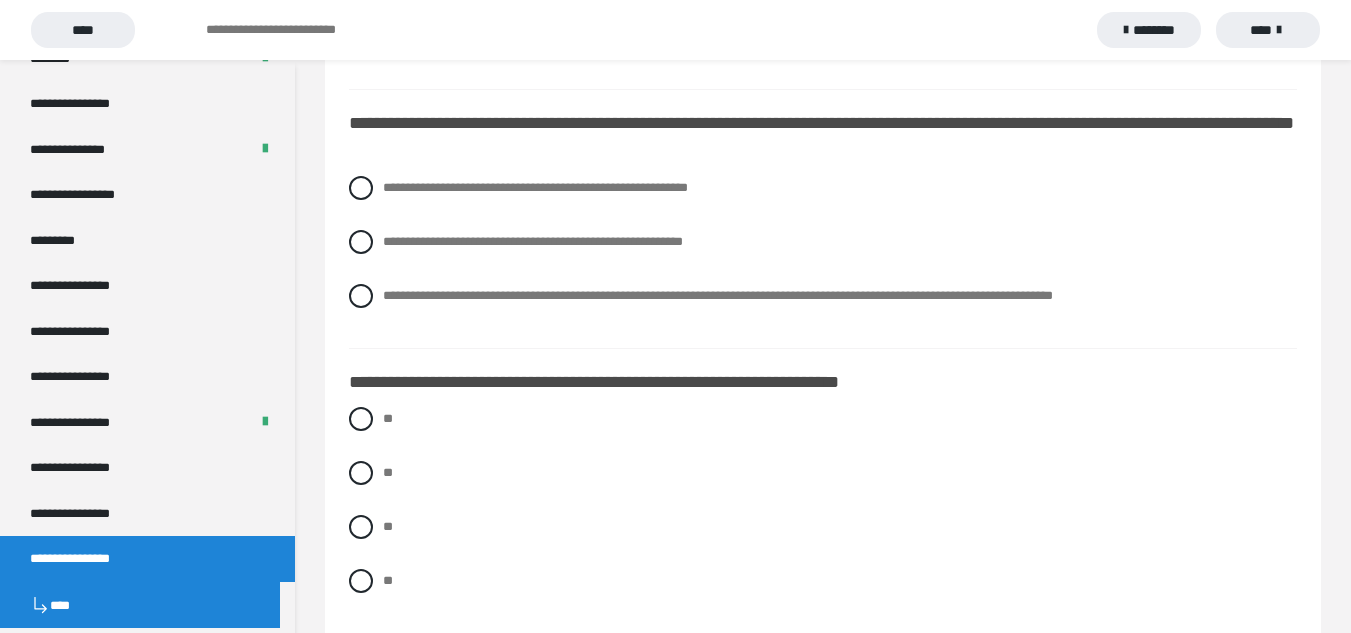 scroll, scrollTop: 920, scrollLeft: 0, axis: vertical 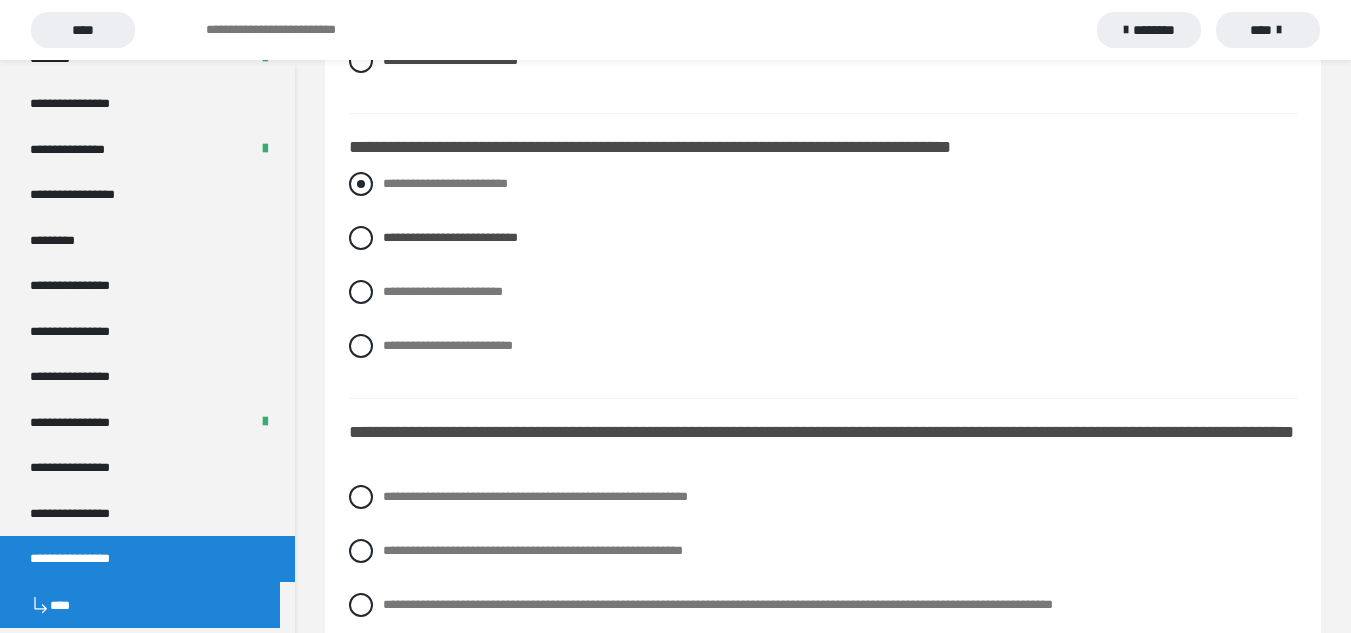 click at bounding box center [361, 184] 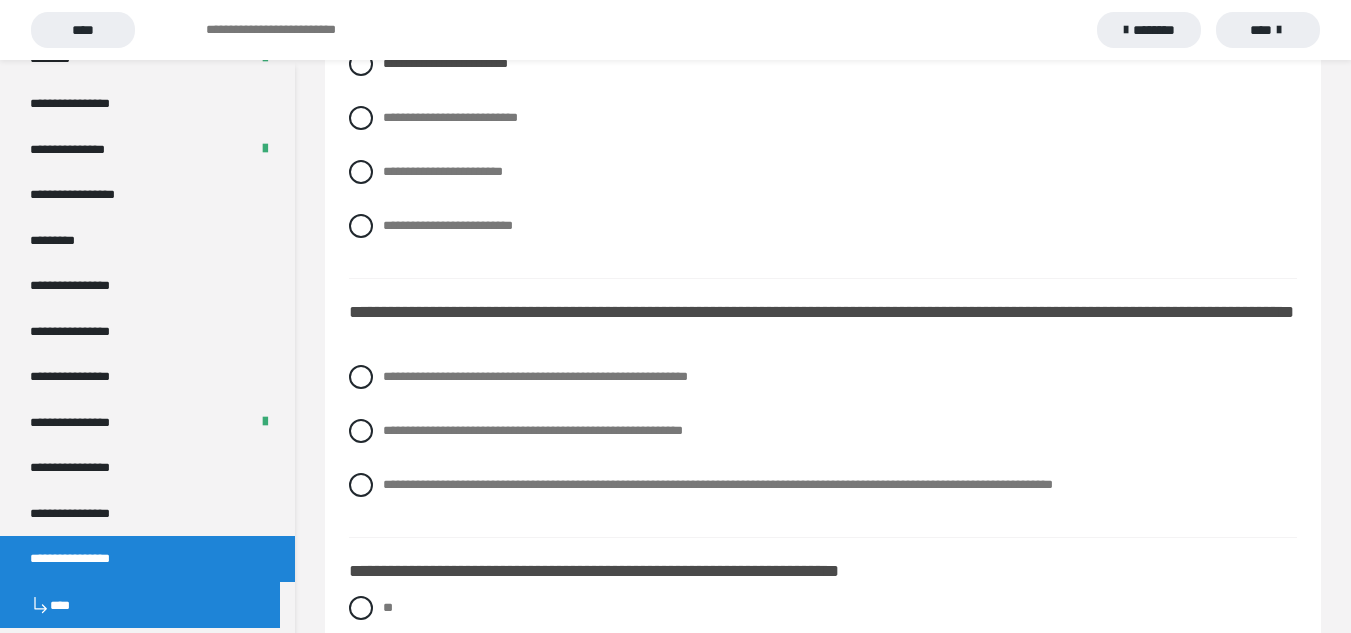 scroll, scrollTop: 757, scrollLeft: 0, axis: vertical 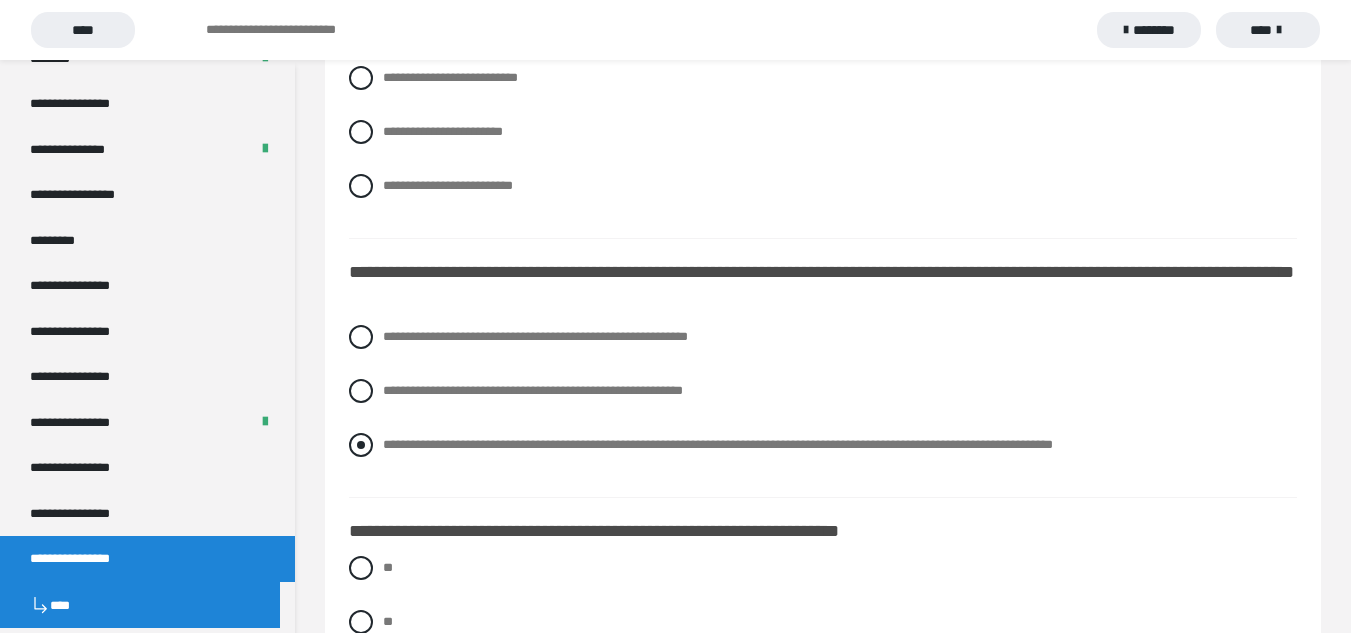 click at bounding box center [361, 445] 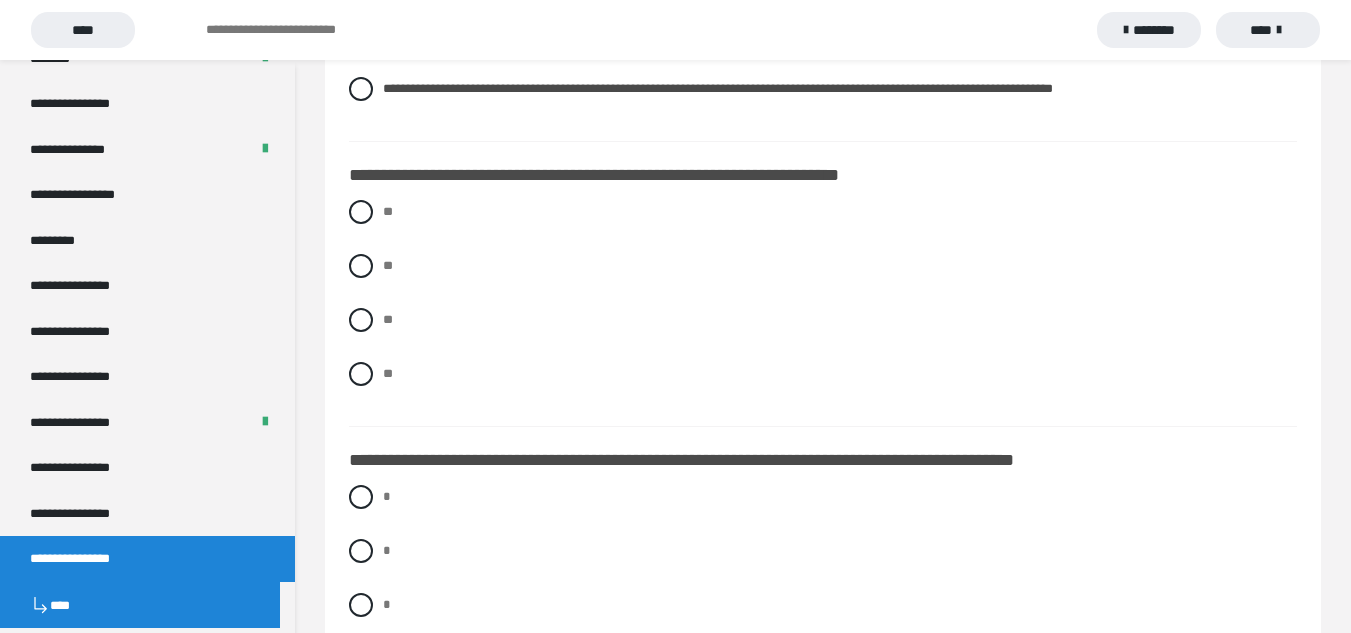 scroll, scrollTop: 1117, scrollLeft: 0, axis: vertical 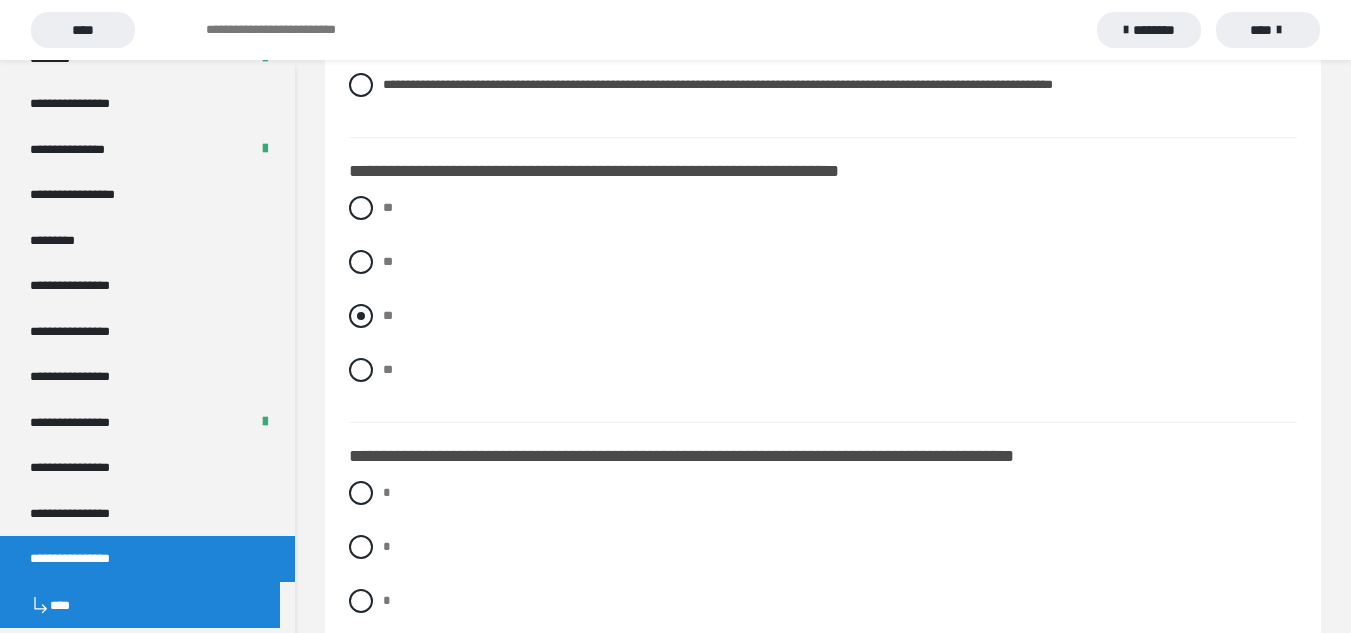 click at bounding box center (361, 316) 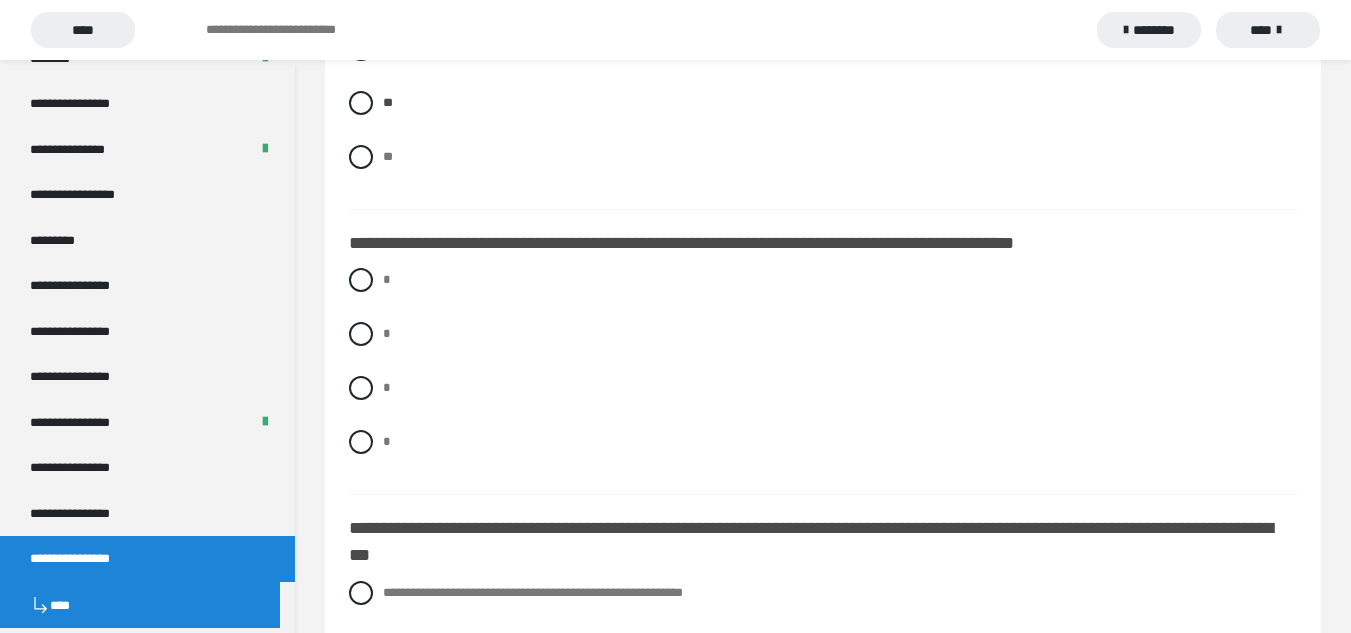 scroll, scrollTop: 1397, scrollLeft: 0, axis: vertical 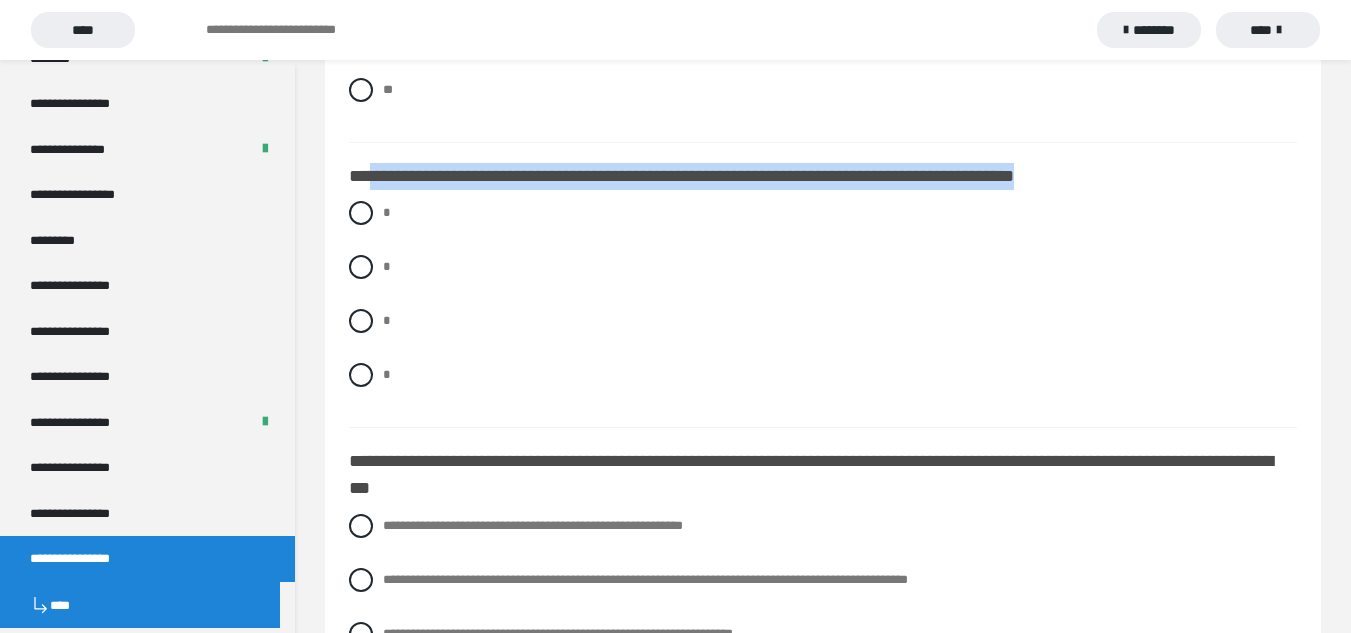 drag, startPoint x: 1131, startPoint y: 182, endPoint x: 371, endPoint y: 179, distance: 760.0059 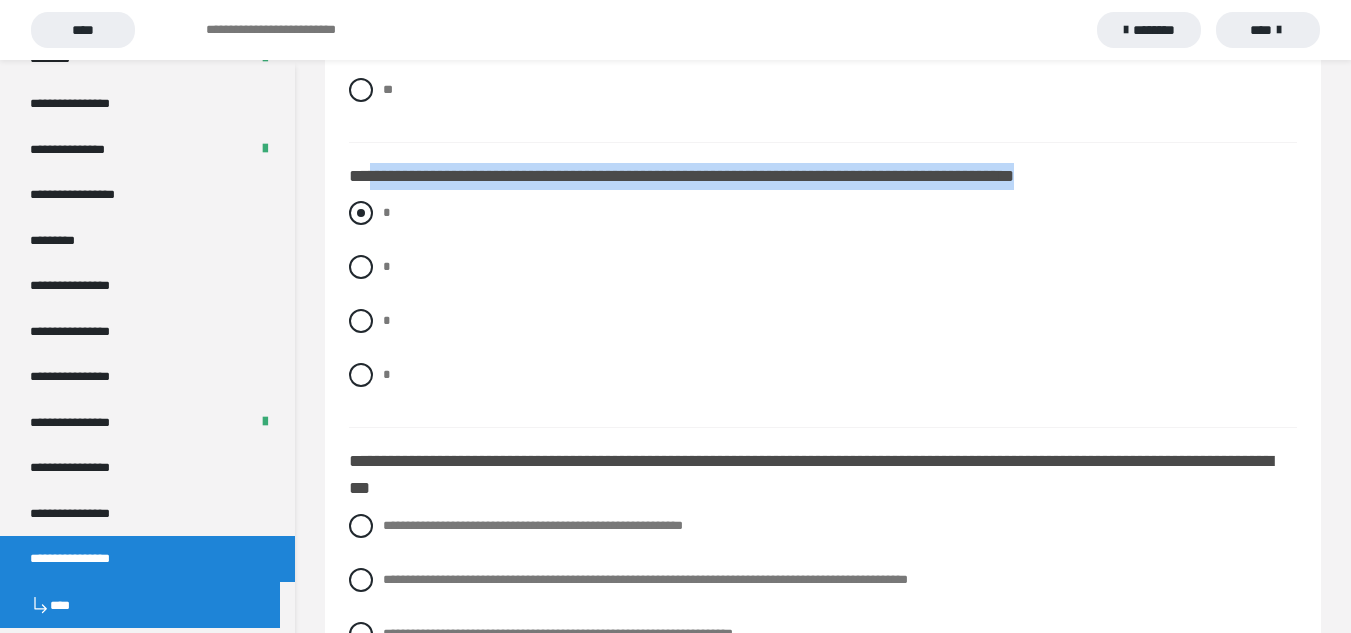 click at bounding box center (361, 213) 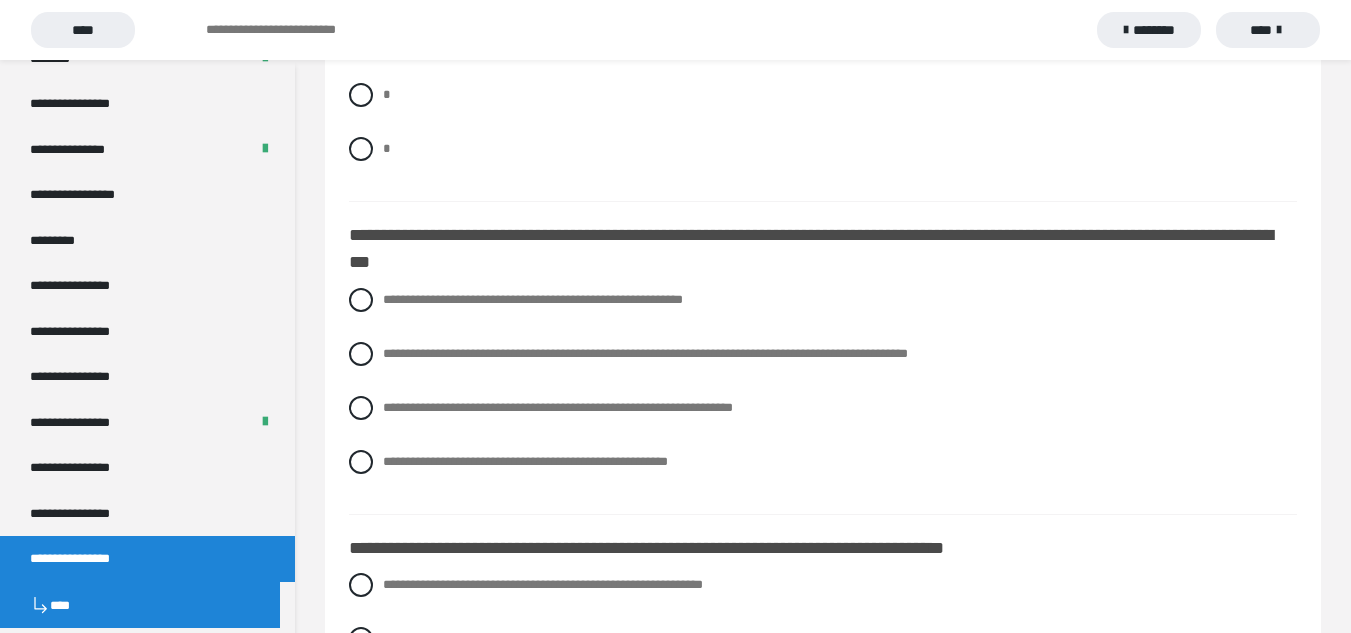 scroll, scrollTop: 1663, scrollLeft: 0, axis: vertical 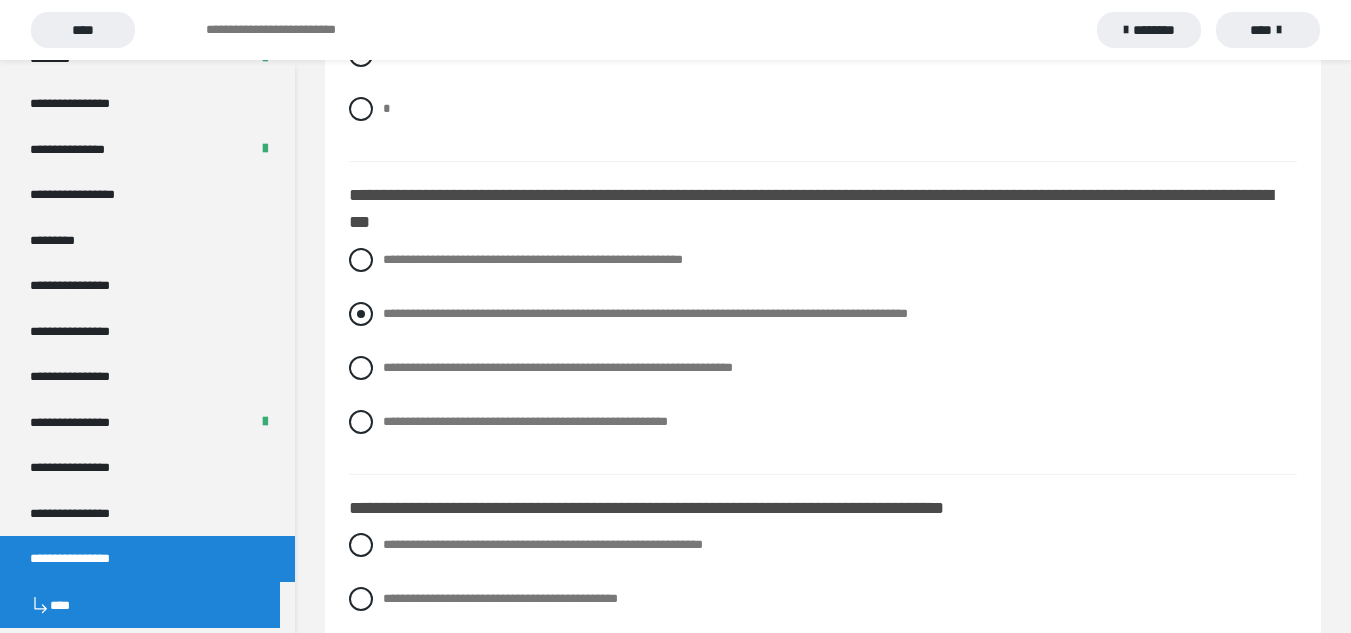 click at bounding box center (361, 314) 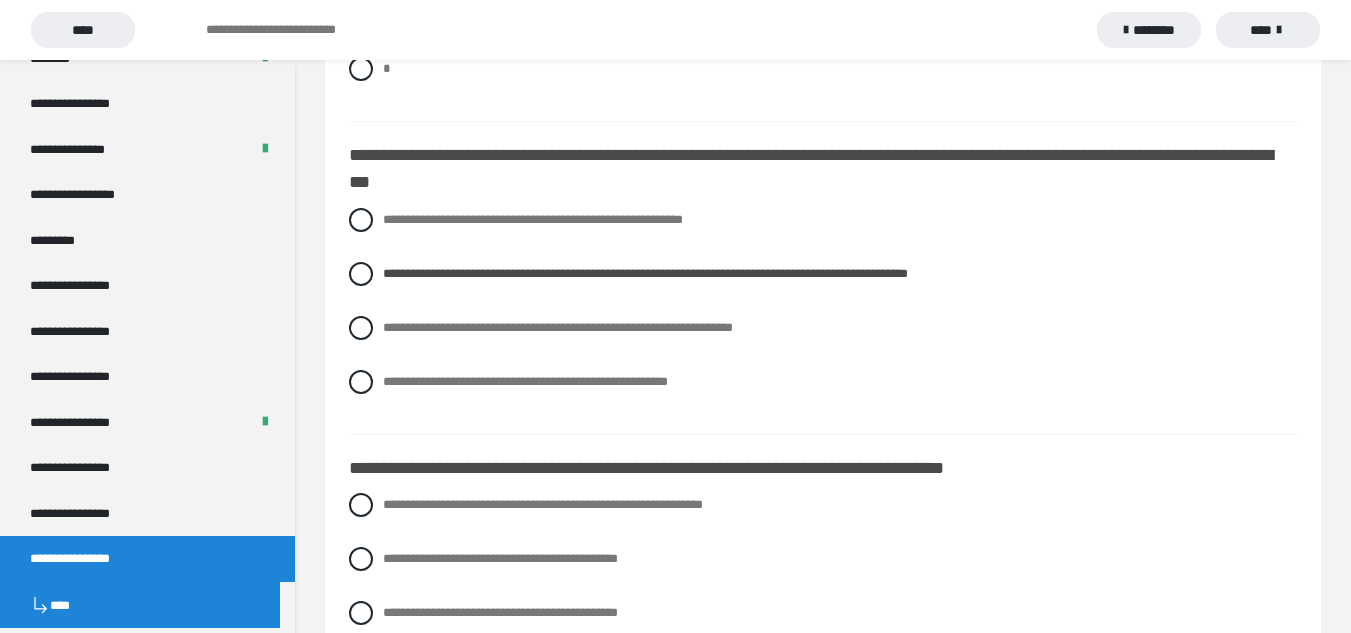 scroll, scrollTop: 1850, scrollLeft: 0, axis: vertical 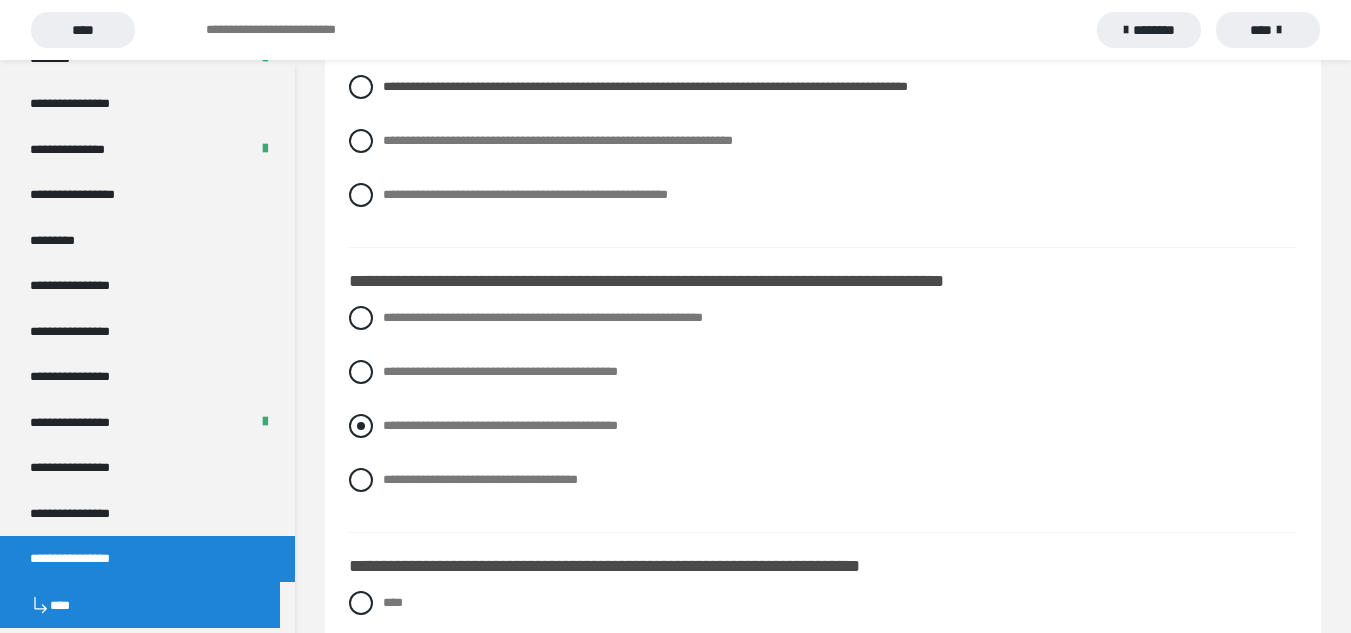 click at bounding box center (361, 426) 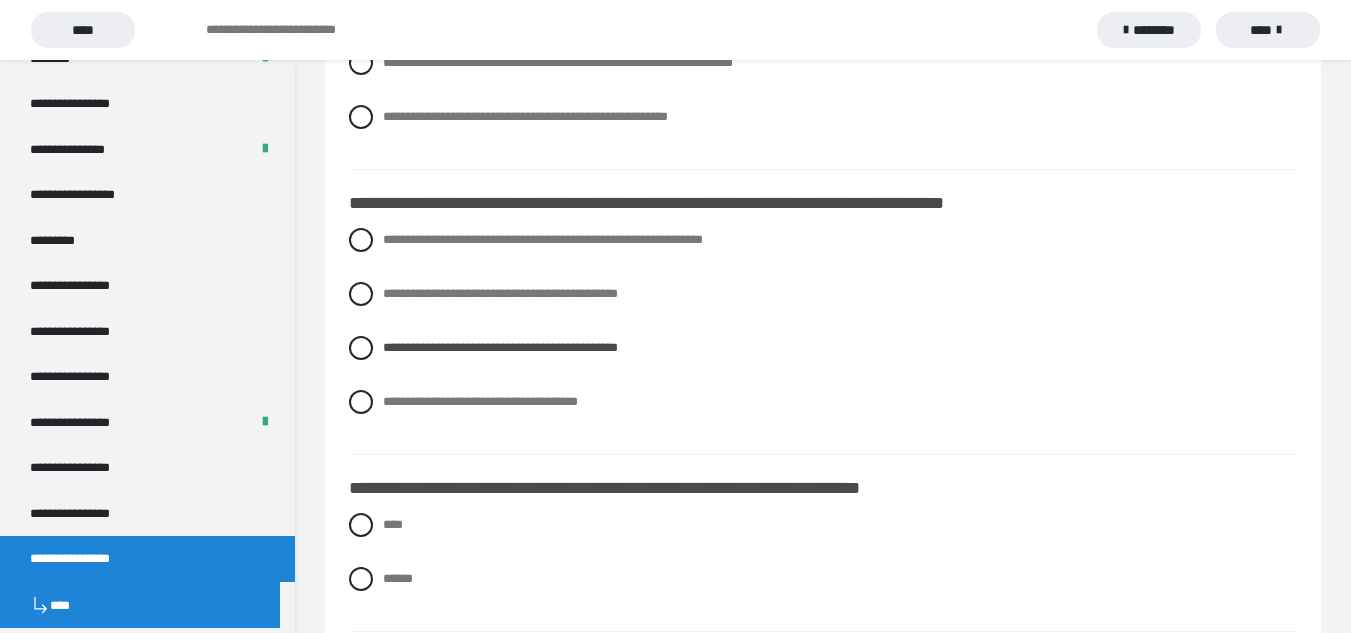 scroll, scrollTop: 1970, scrollLeft: 0, axis: vertical 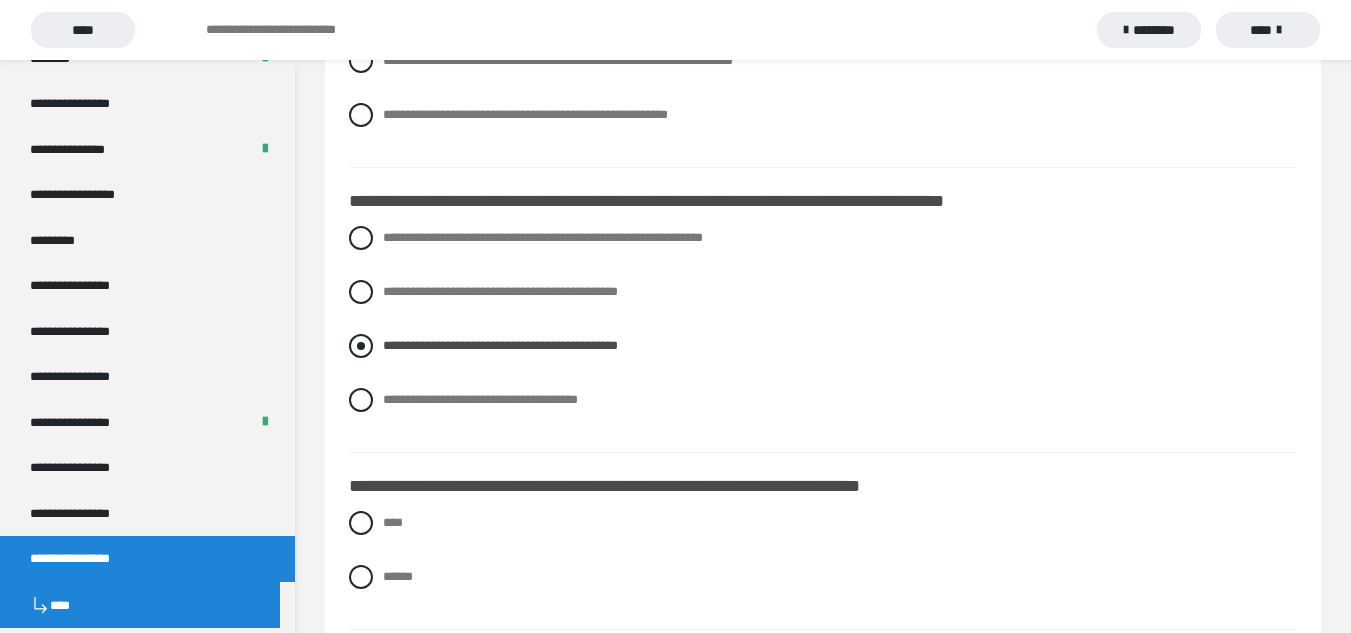 click on "**********" at bounding box center (823, 346) 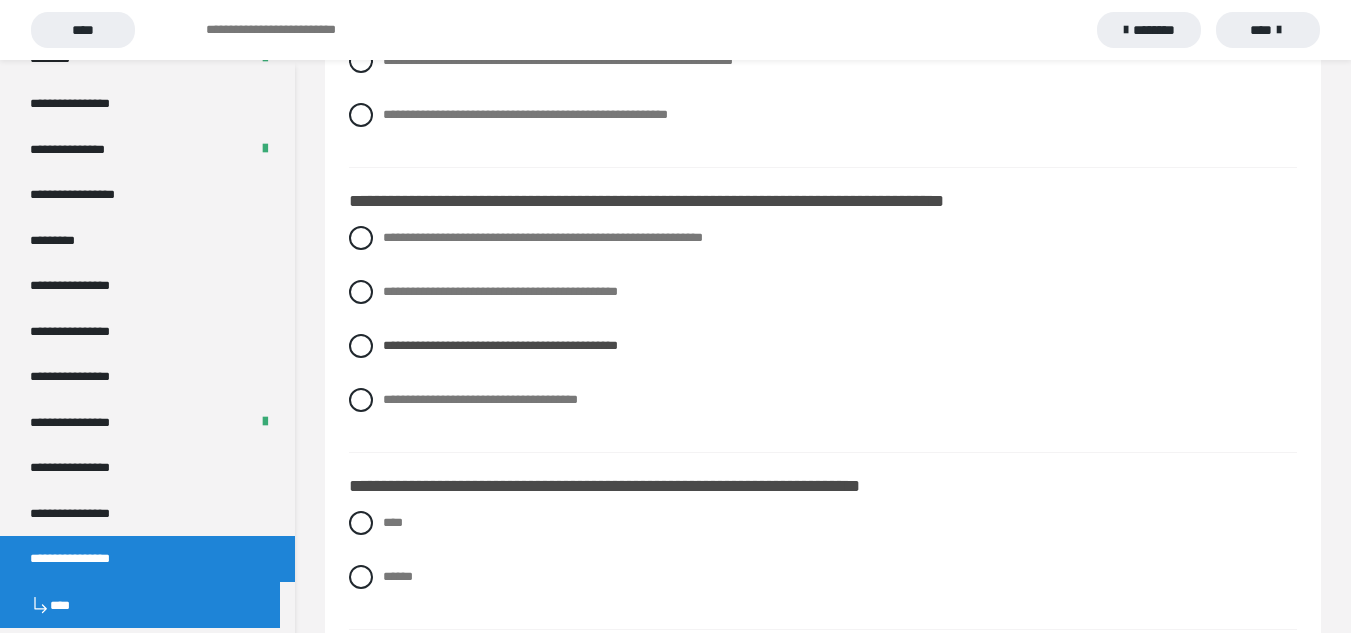 click on "**********" at bounding box center (823, 202) 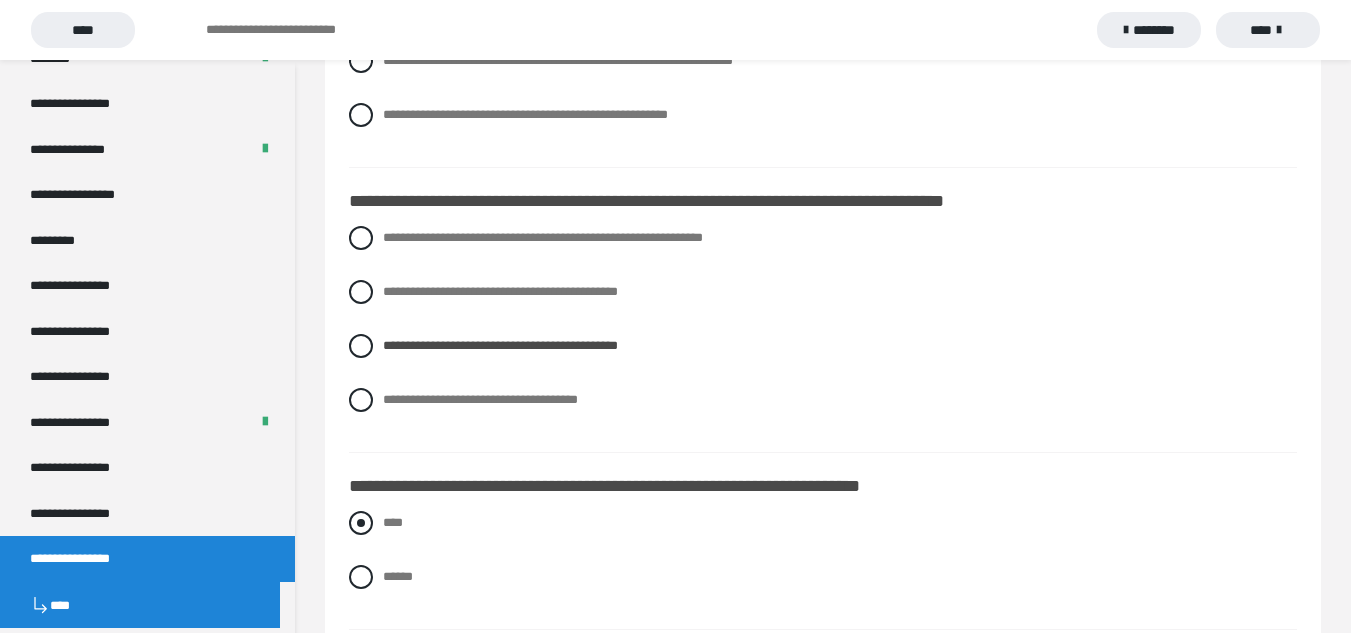 click at bounding box center [361, 523] 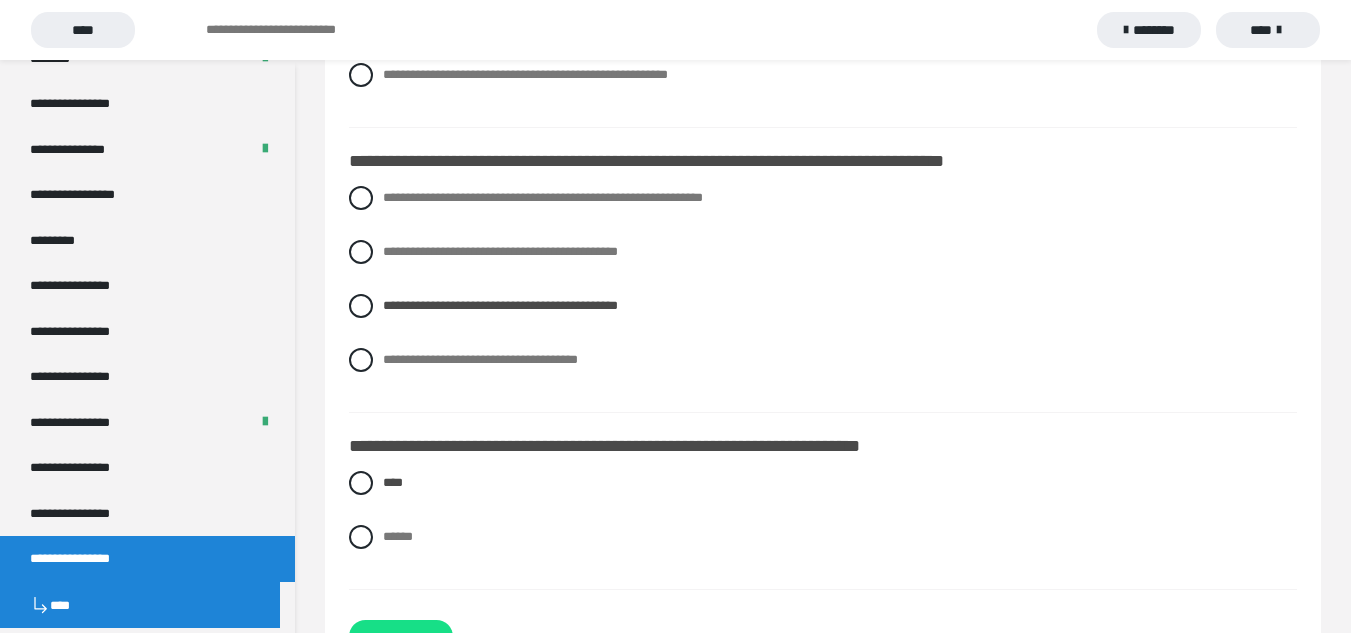 scroll, scrollTop: 2084, scrollLeft: 0, axis: vertical 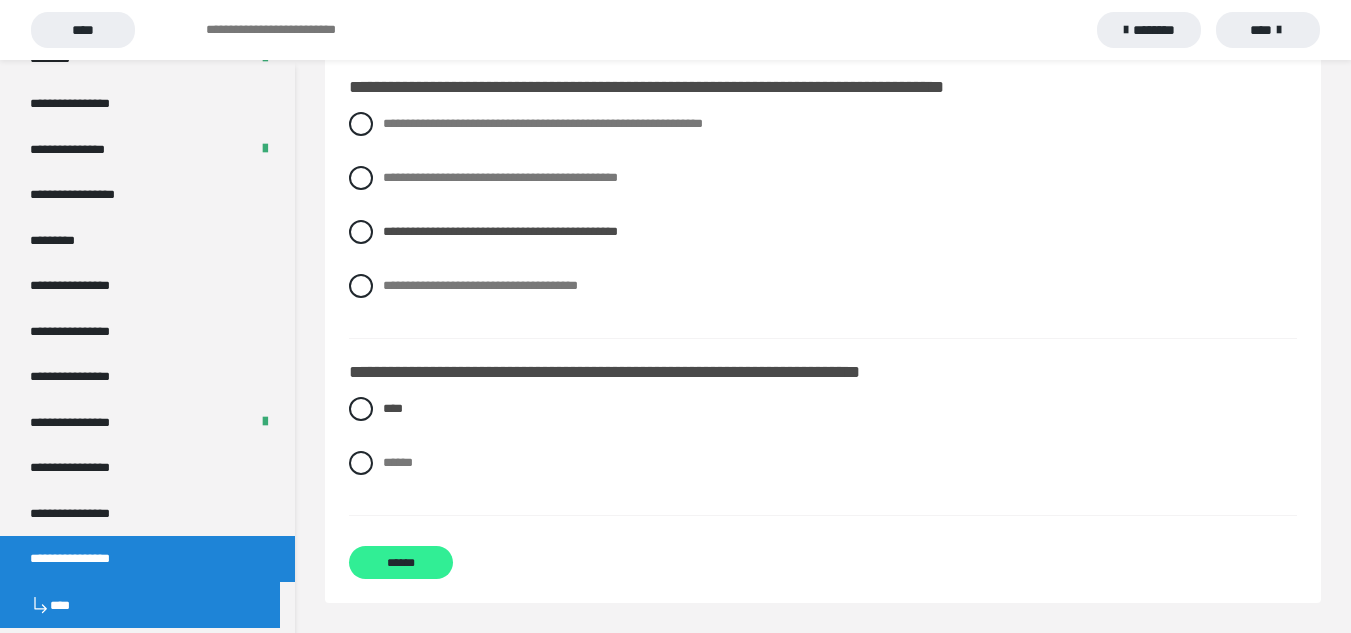 click on "******" at bounding box center [401, 562] 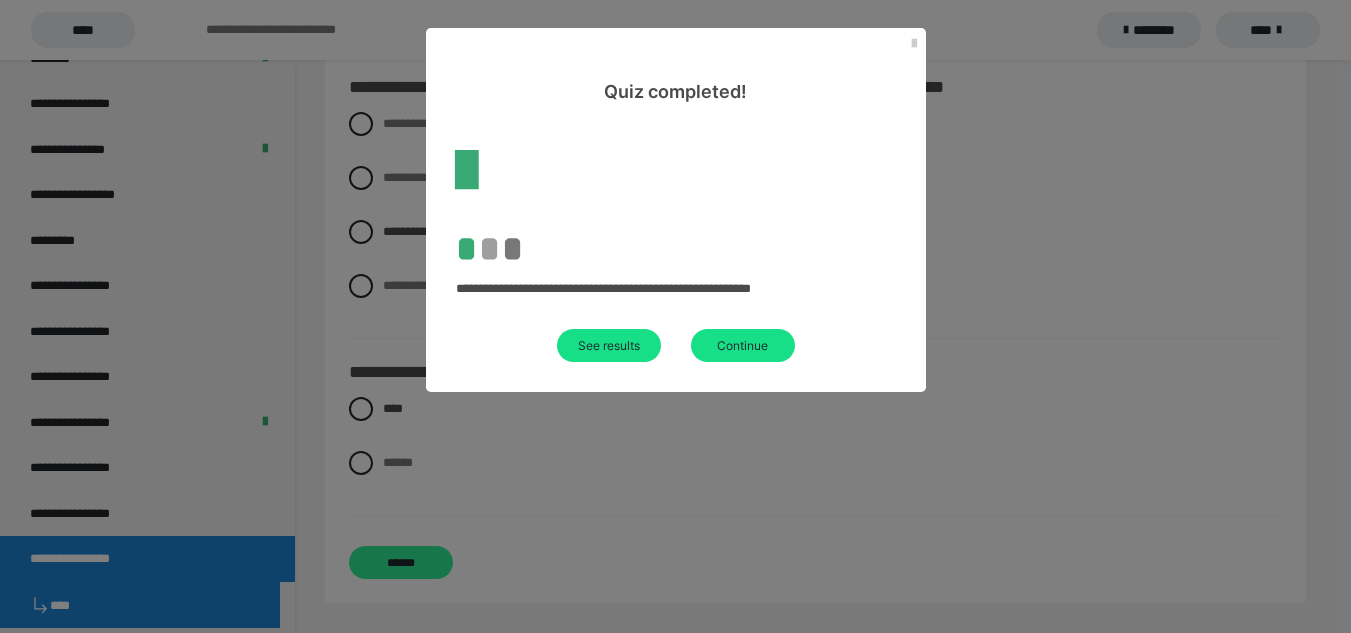 scroll, scrollTop: 60, scrollLeft: 0, axis: vertical 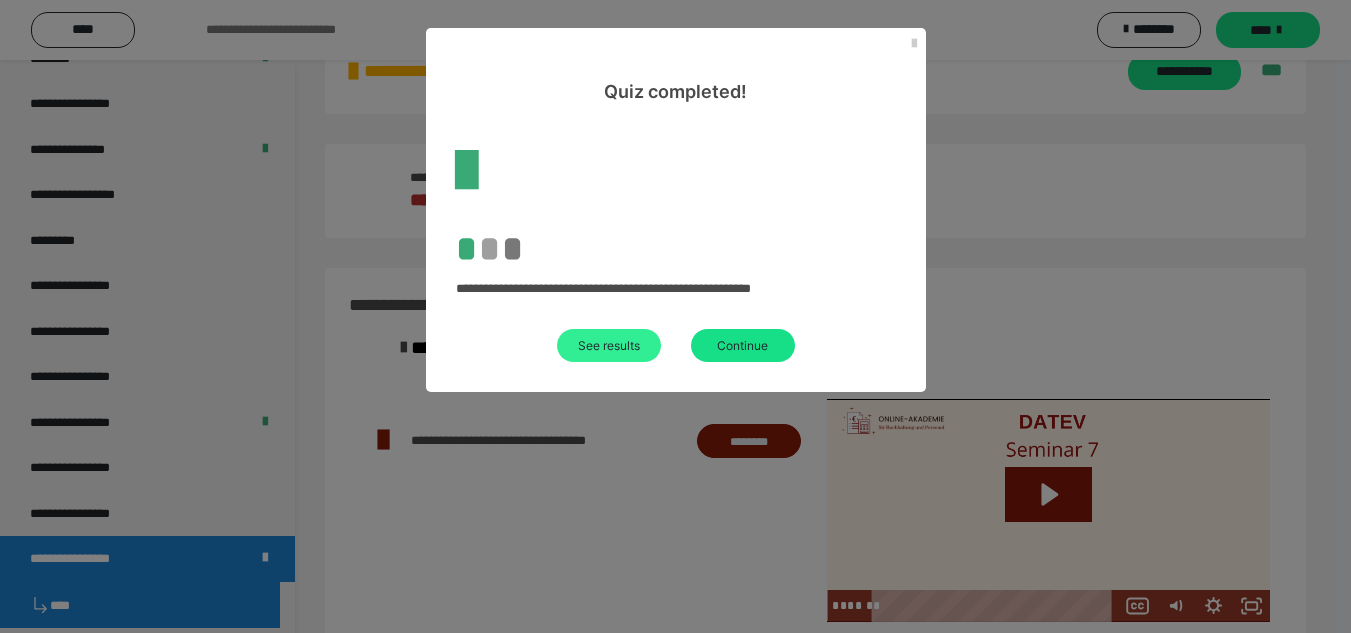 click on "See results" at bounding box center (609, 345) 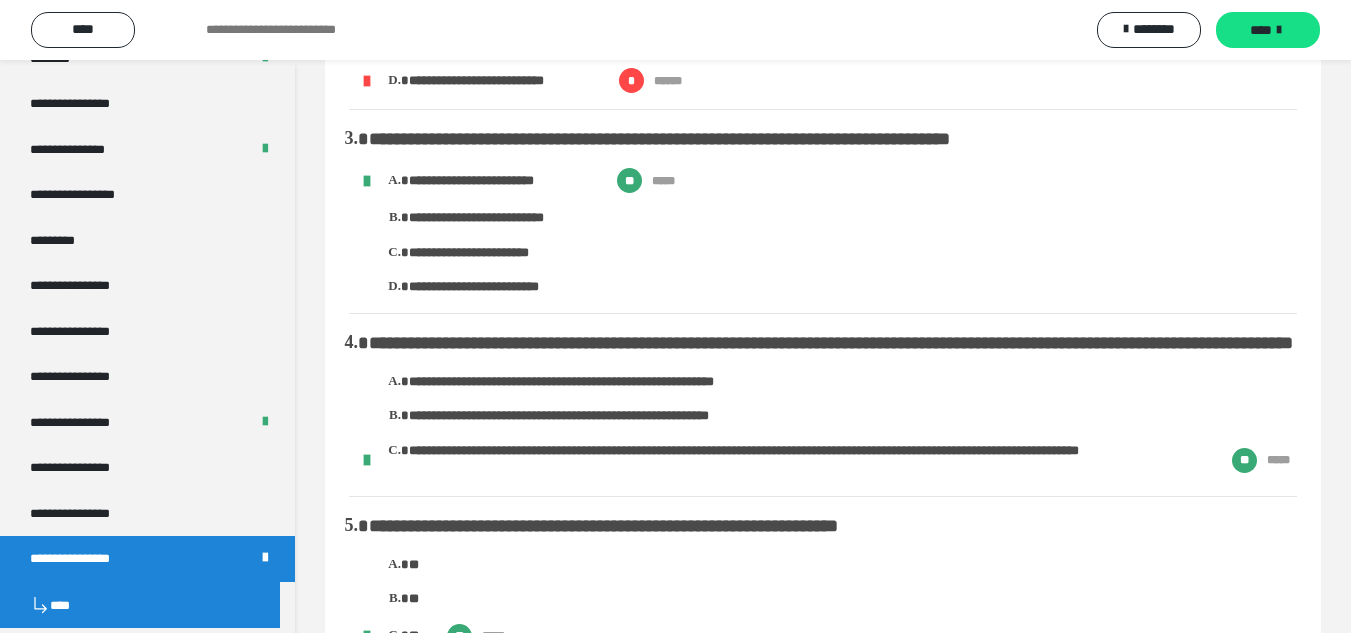 scroll, scrollTop: 473, scrollLeft: 0, axis: vertical 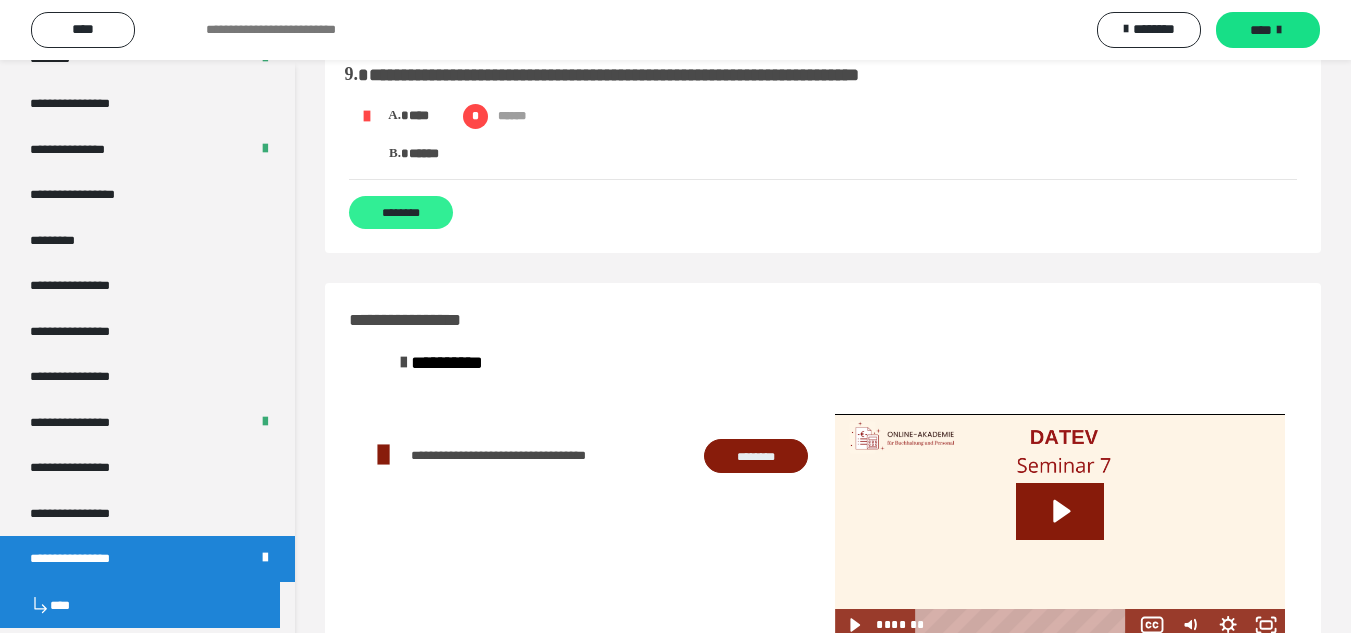 click on "********" at bounding box center [401, 212] 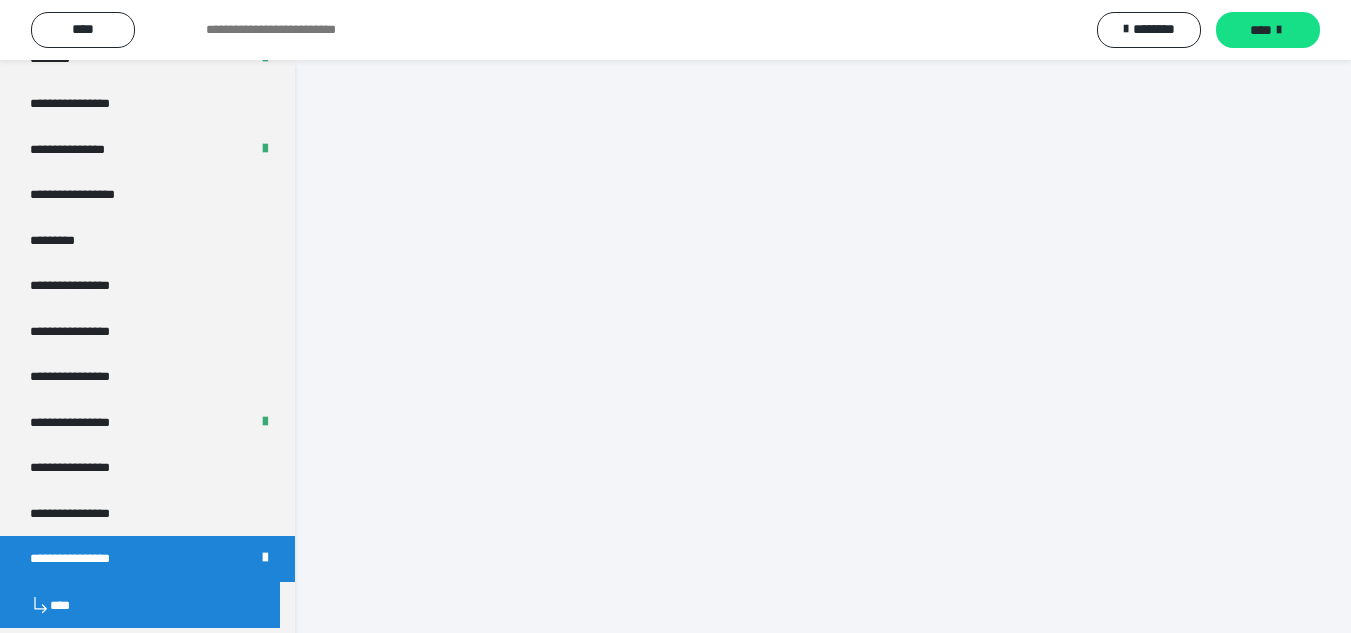 scroll, scrollTop: 7, scrollLeft: 0, axis: vertical 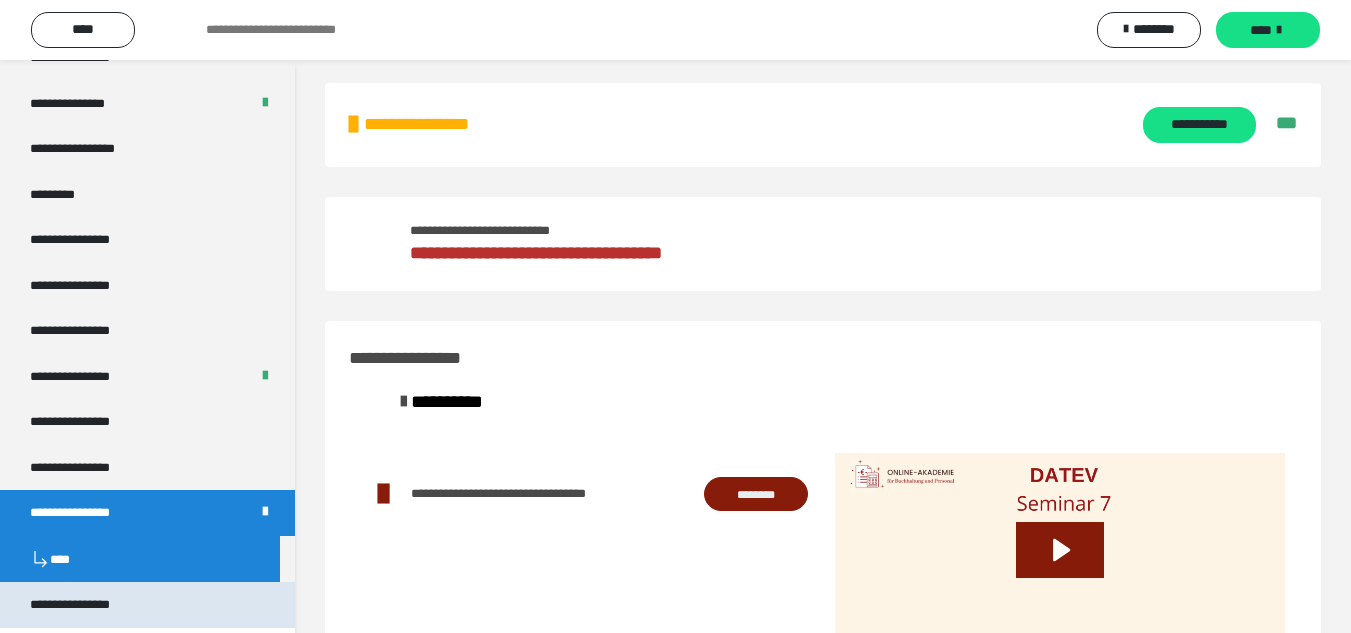 click on "**********" at bounding box center [147, 605] 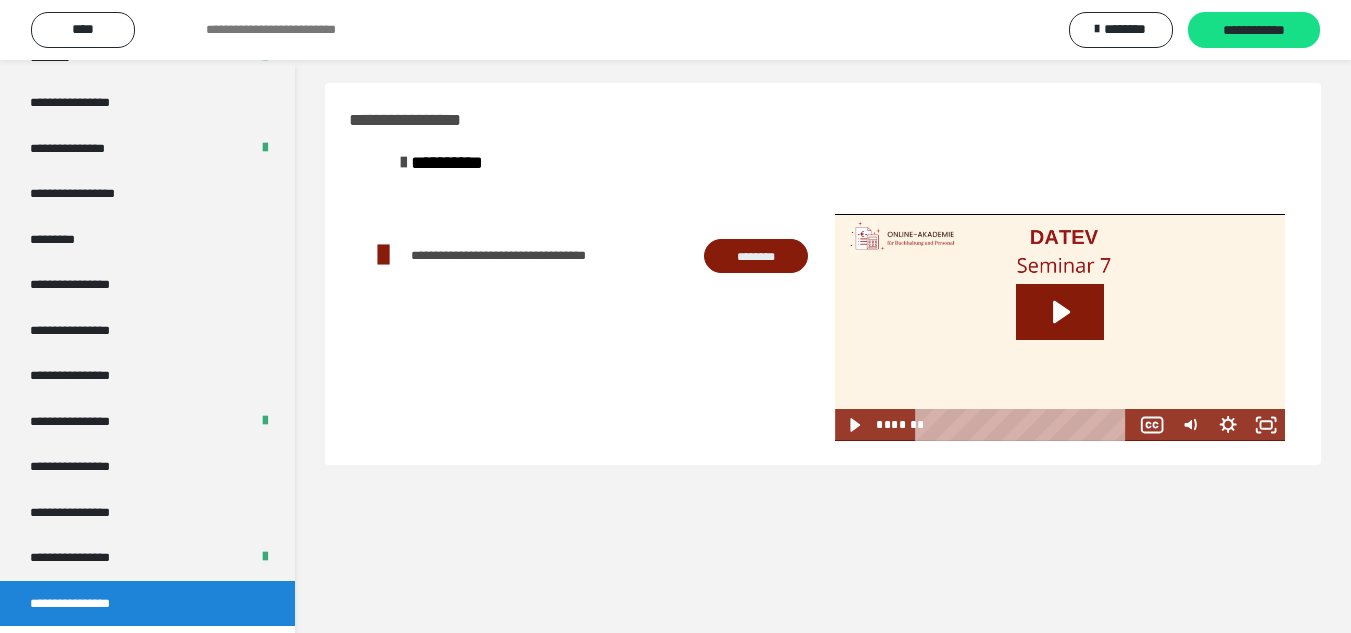 scroll, scrollTop: 0, scrollLeft: 0, axis: both 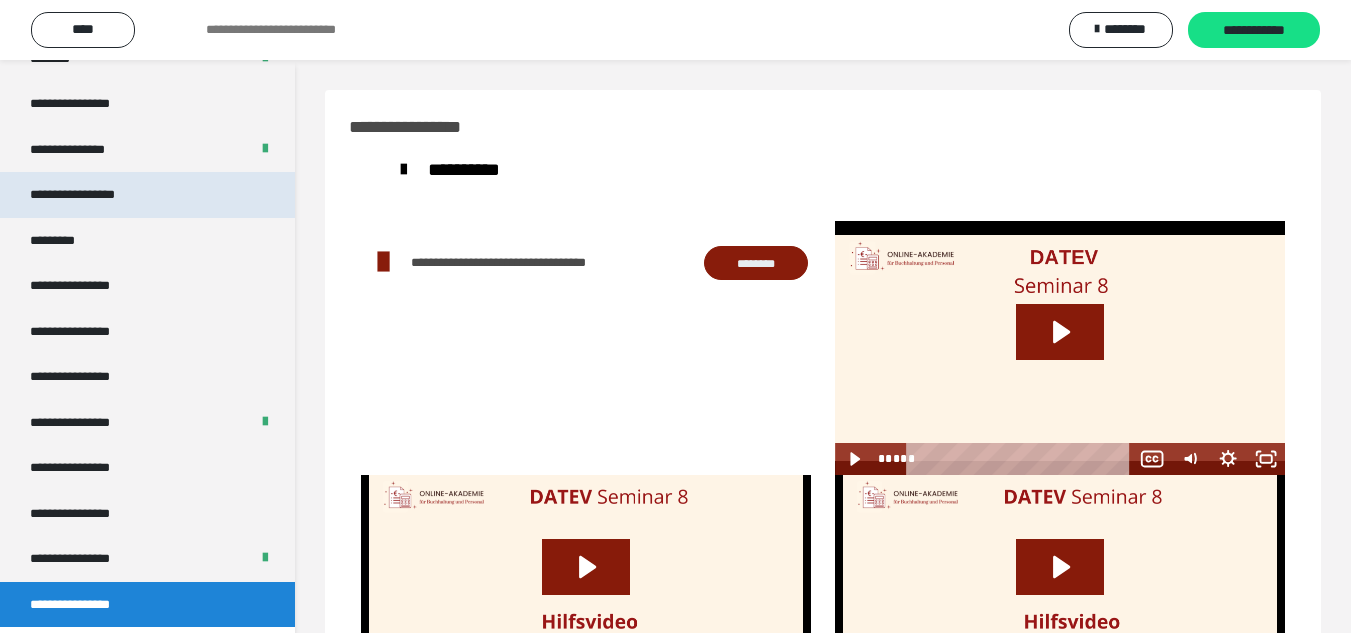 click on "**********" at bounding box center (147, 195) 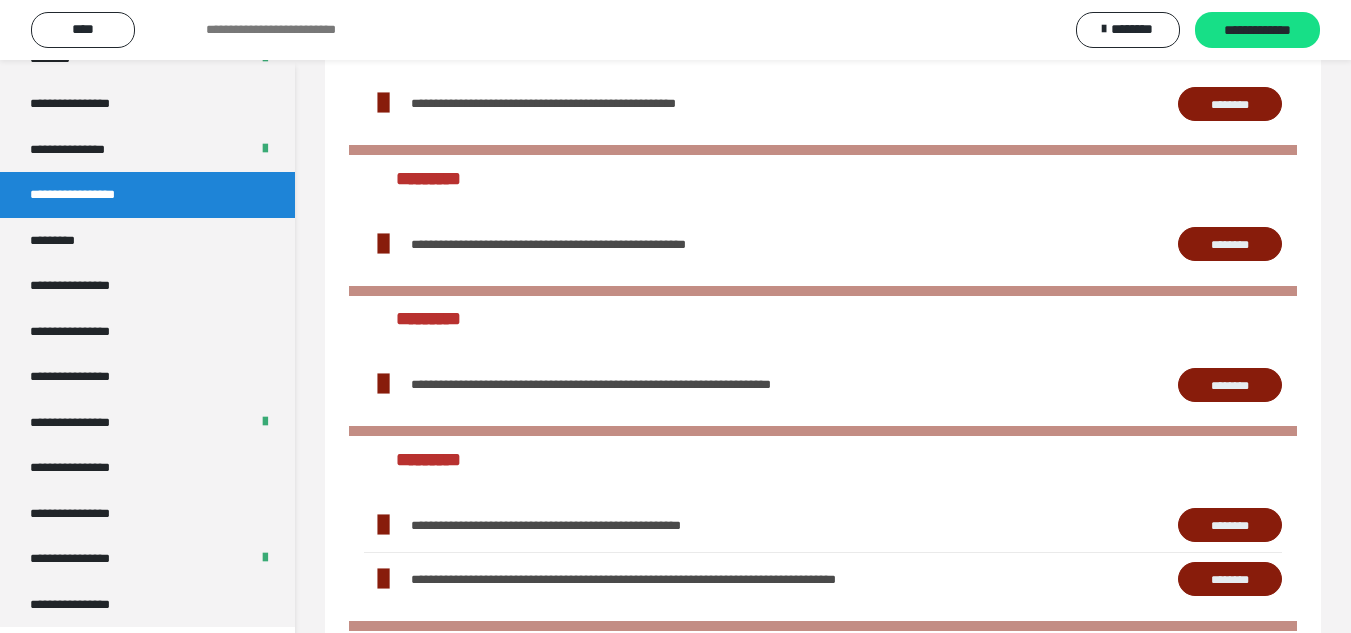 scroll, scrollTop: 1826, scrollLeft: 0, axis: vertical 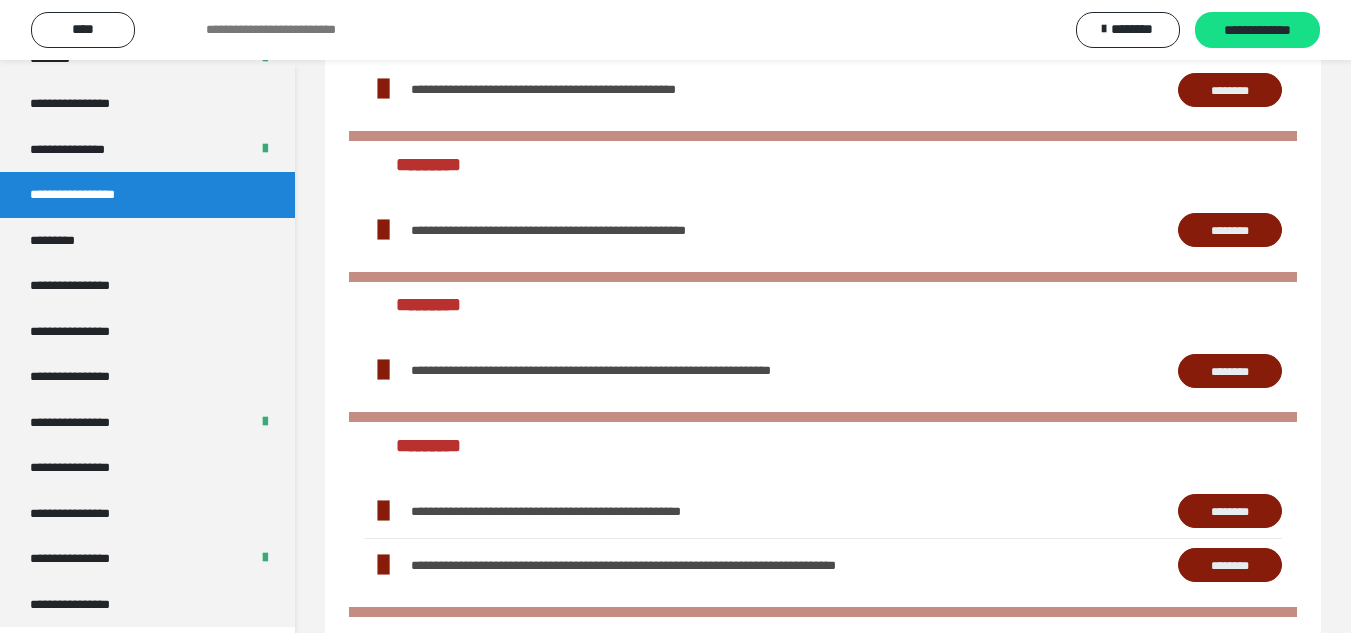 click on "********" at bounding box center (1230, 511) 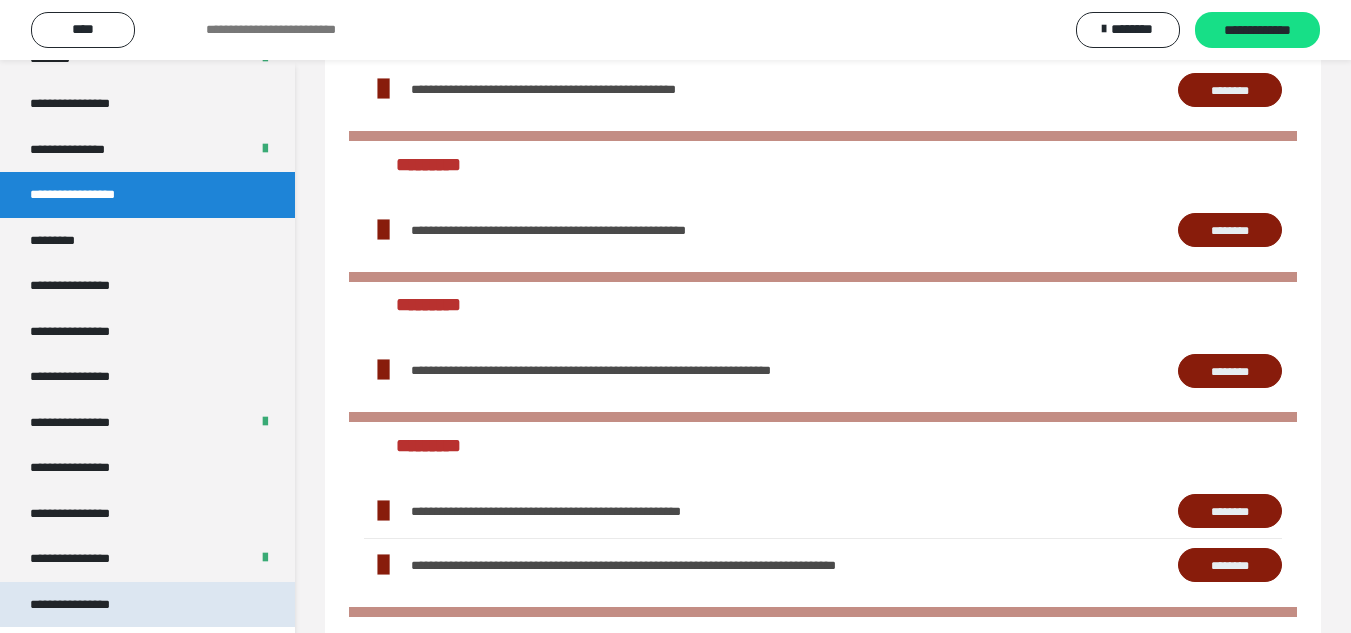 click on "**********" at bounding box center [147, 605] 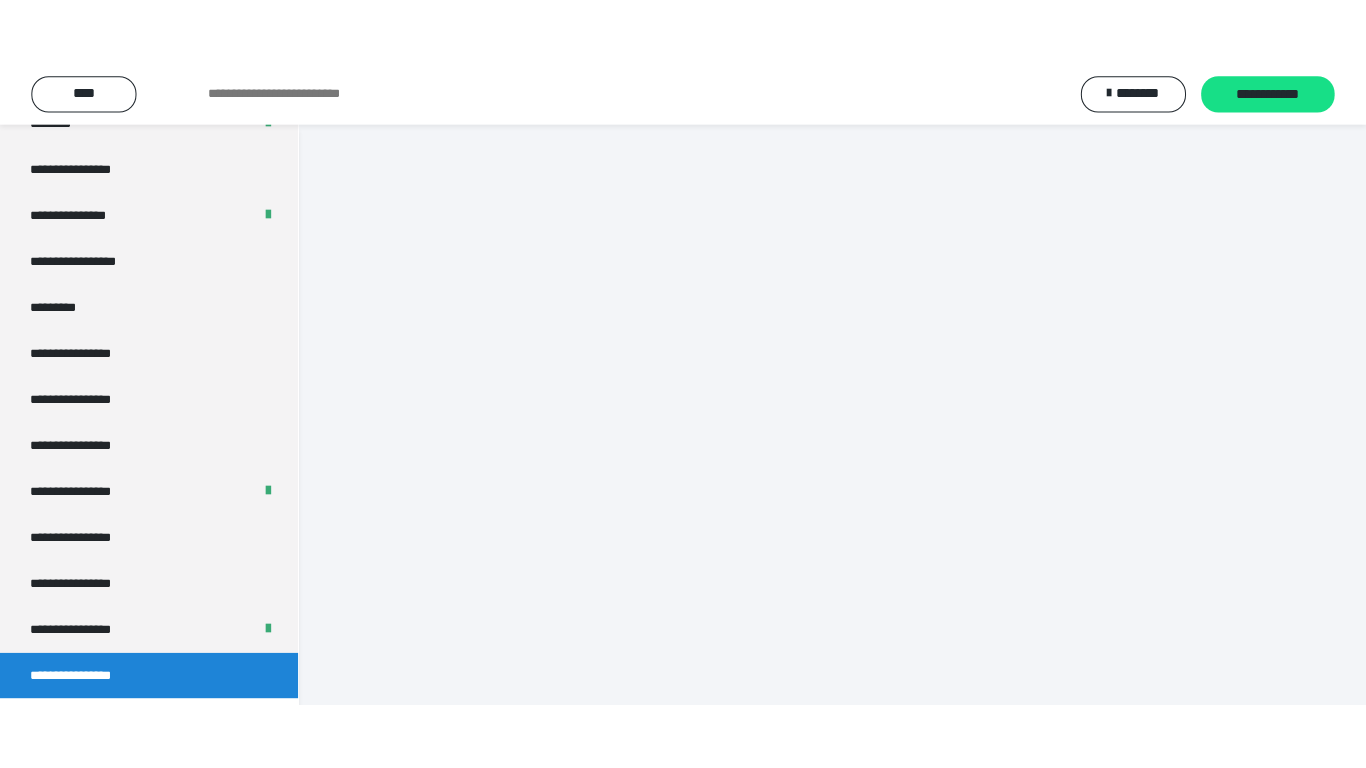 scroll, scrollTop: 60, scrollLeft: 0, axis: vertical 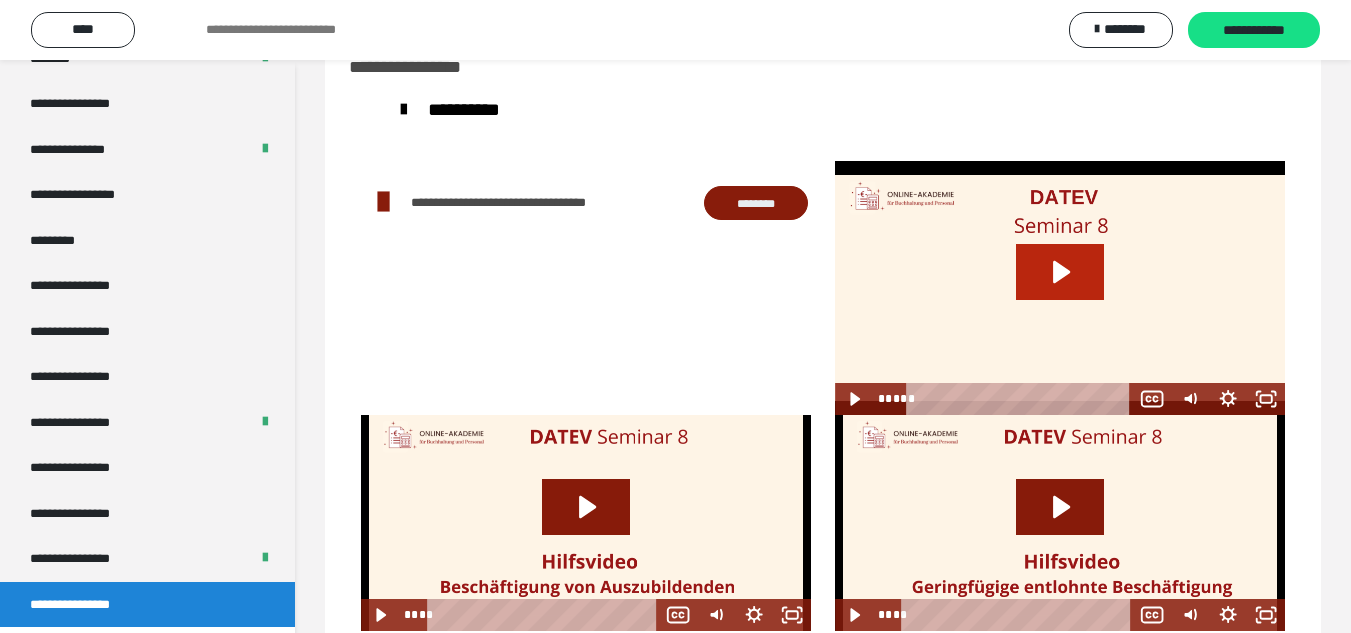 click 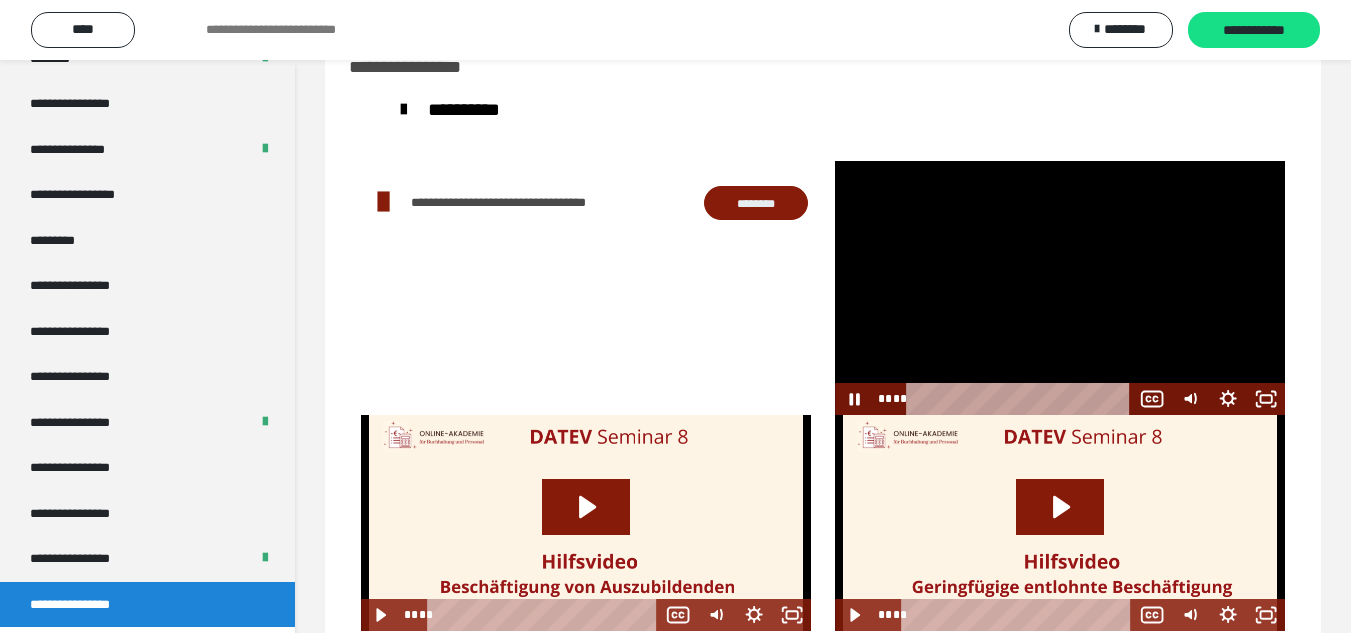 click at bounding box center [1060, 287] 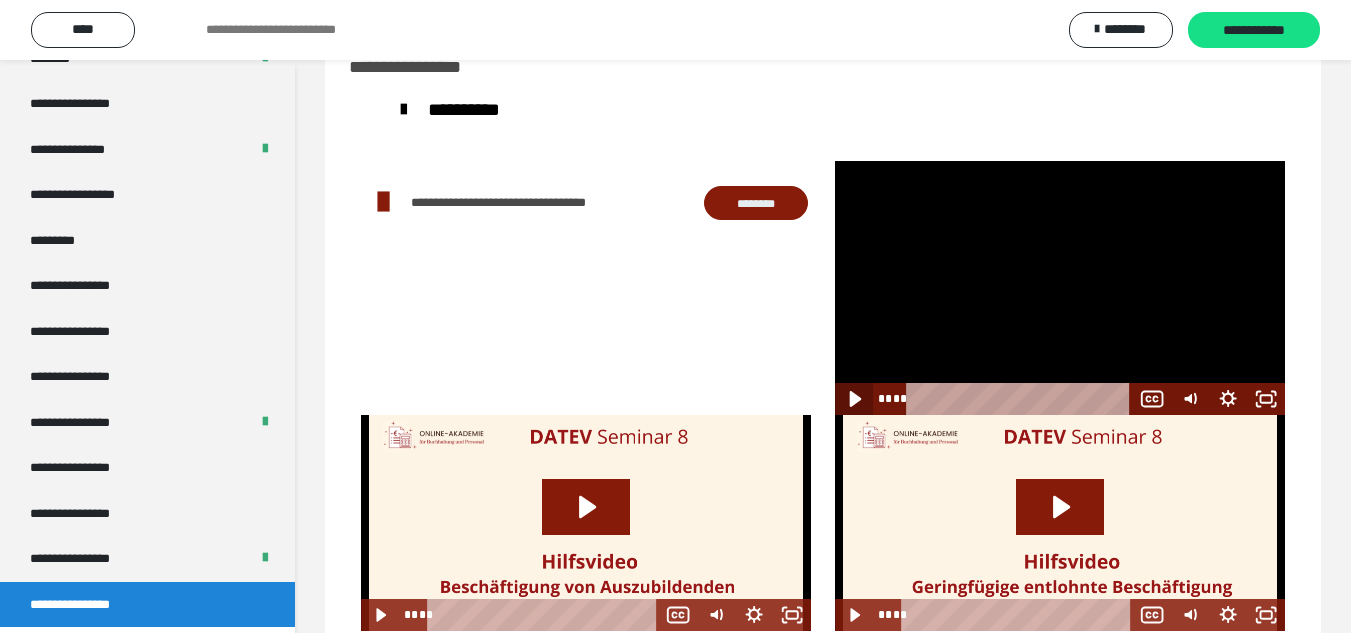 click 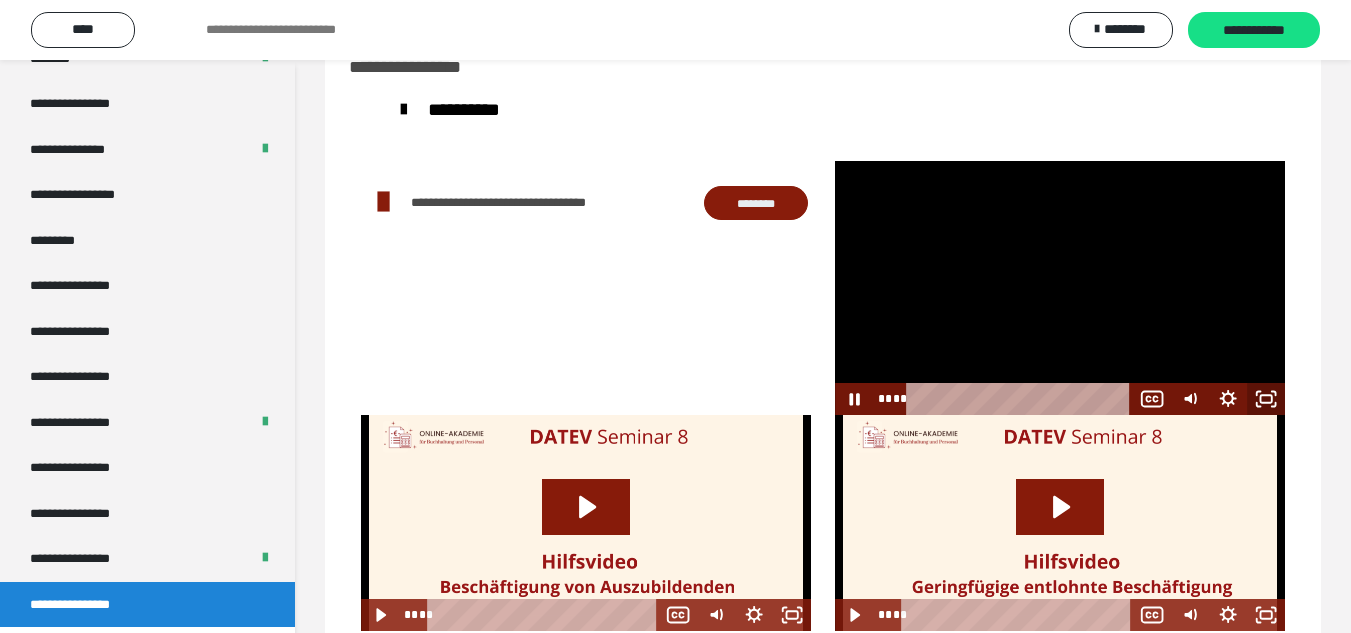 click 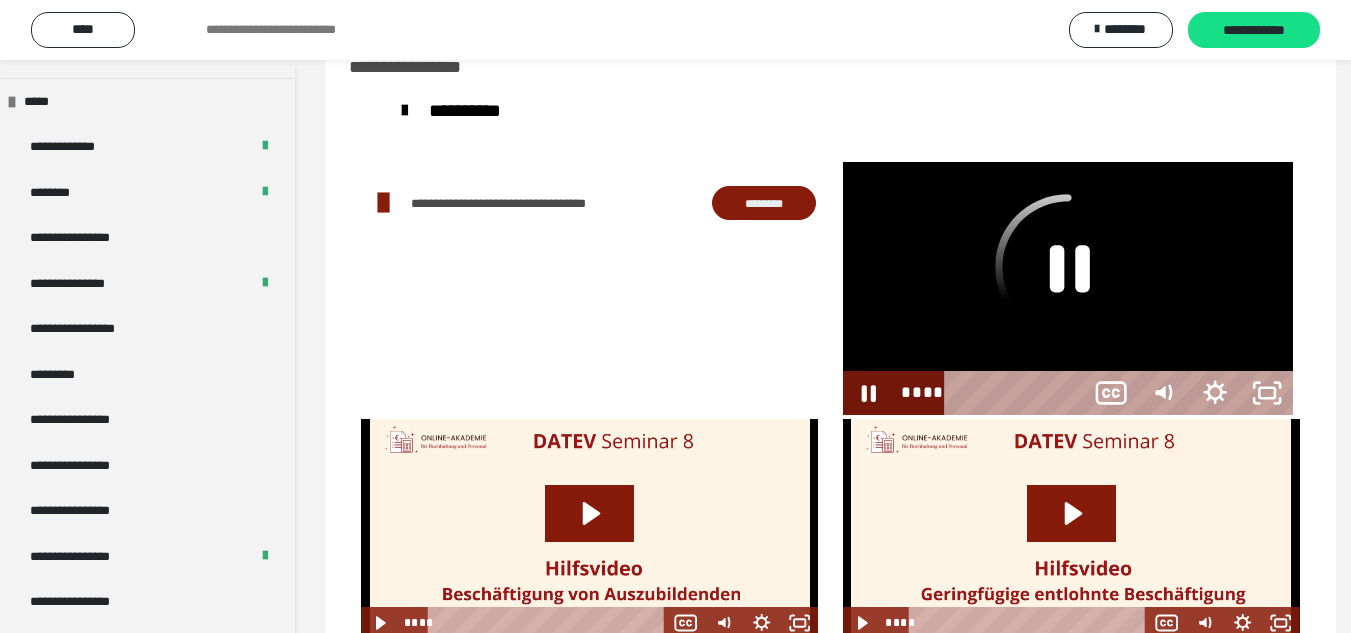scroll, scrollTop: 2487, scrollLeft: 0, axis: vertical 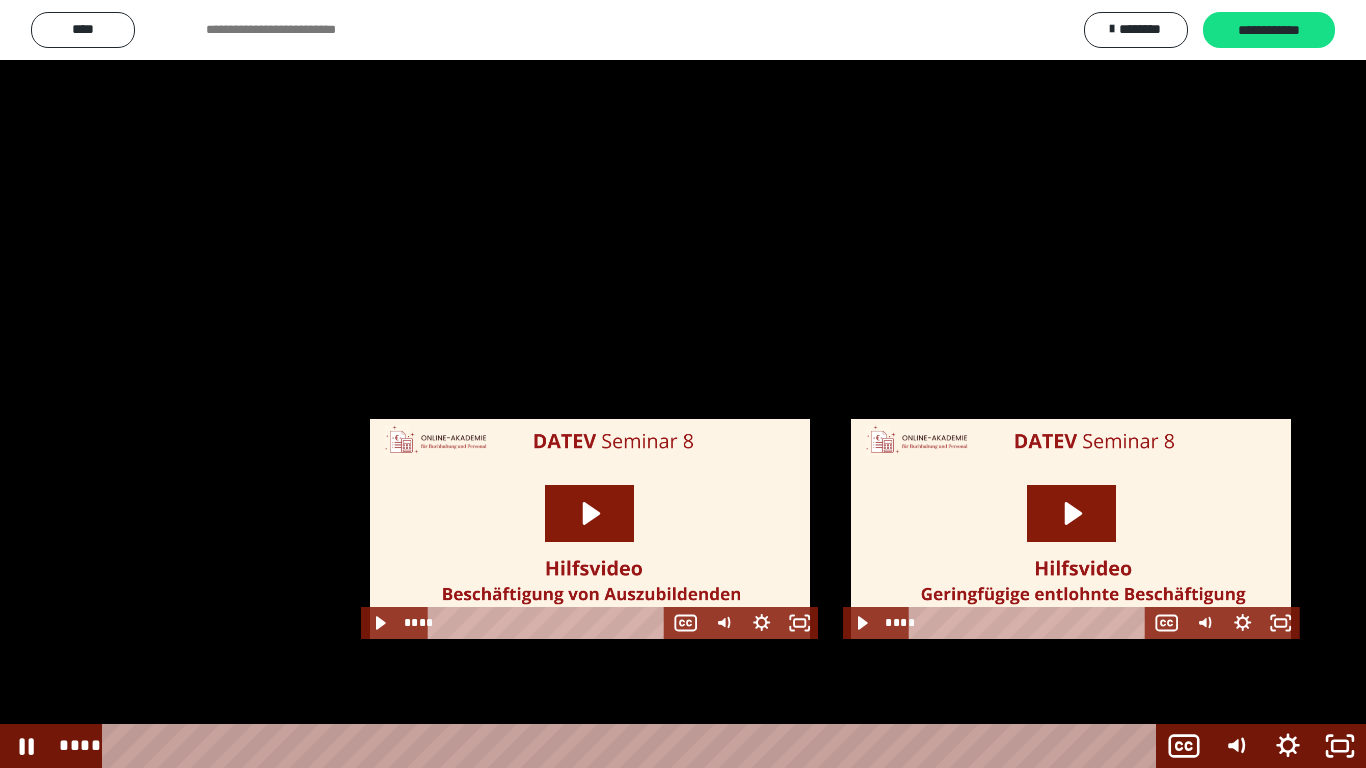 type 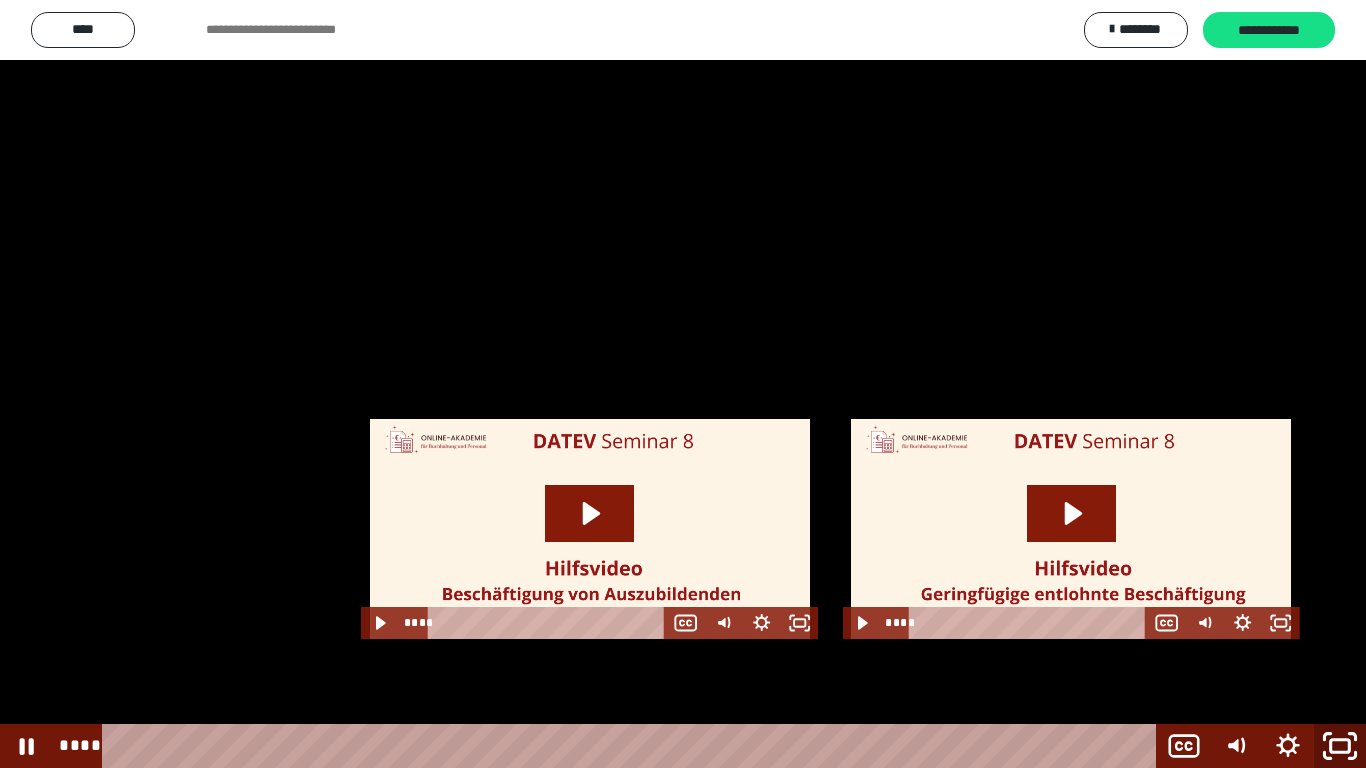 click 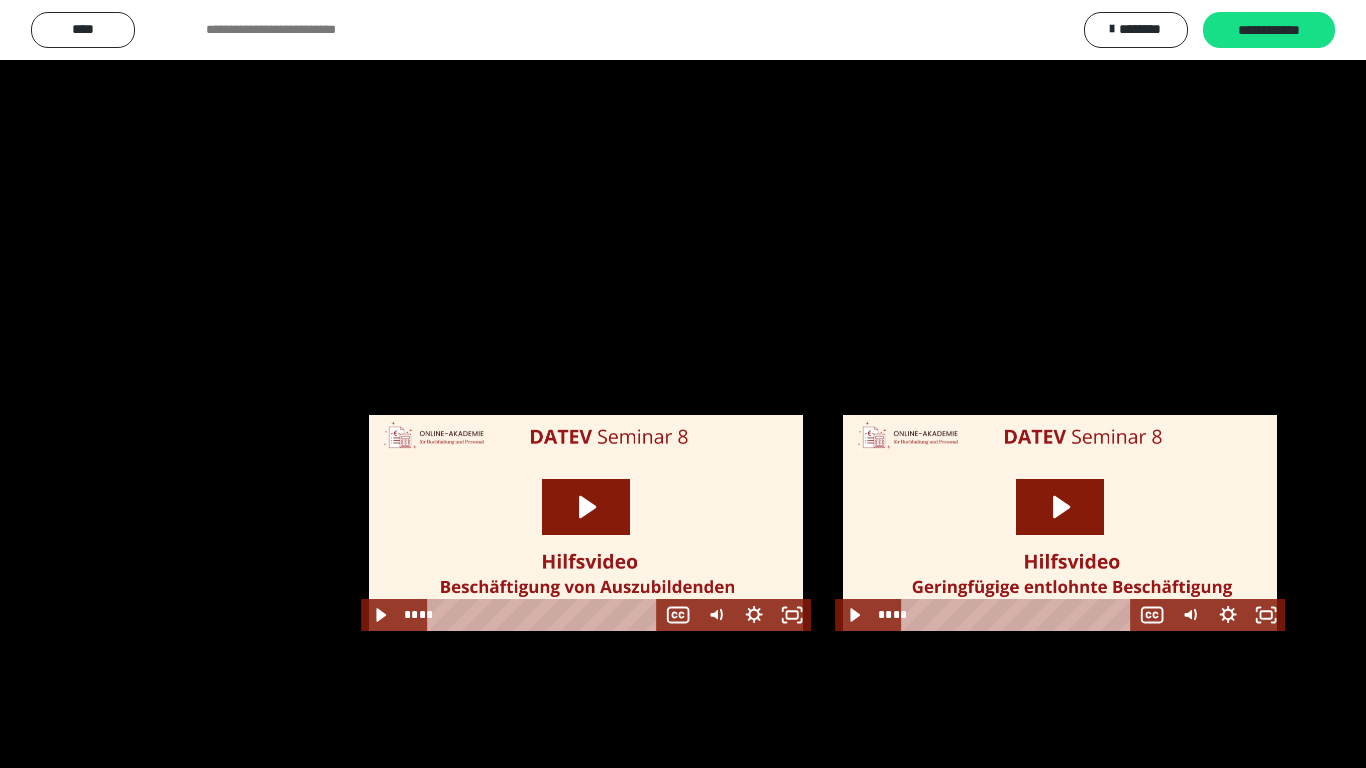 scroll, scrollTop: 2622, scrollLeft: 0, axis: vertical 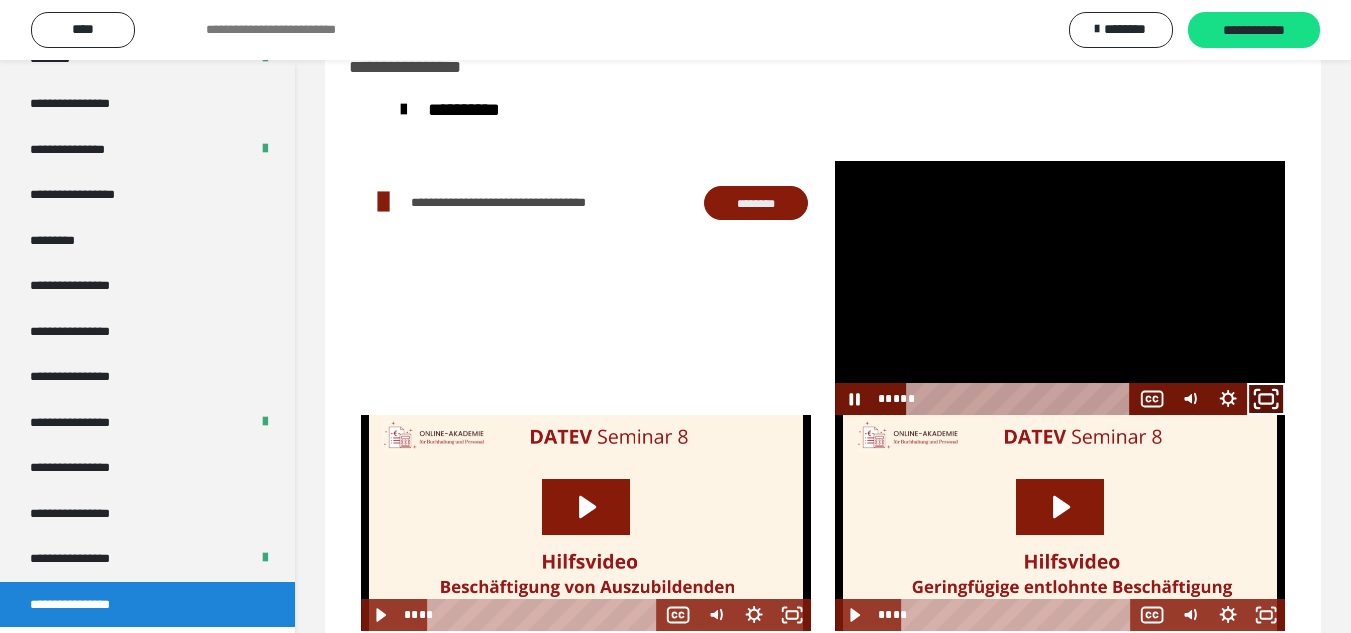 click 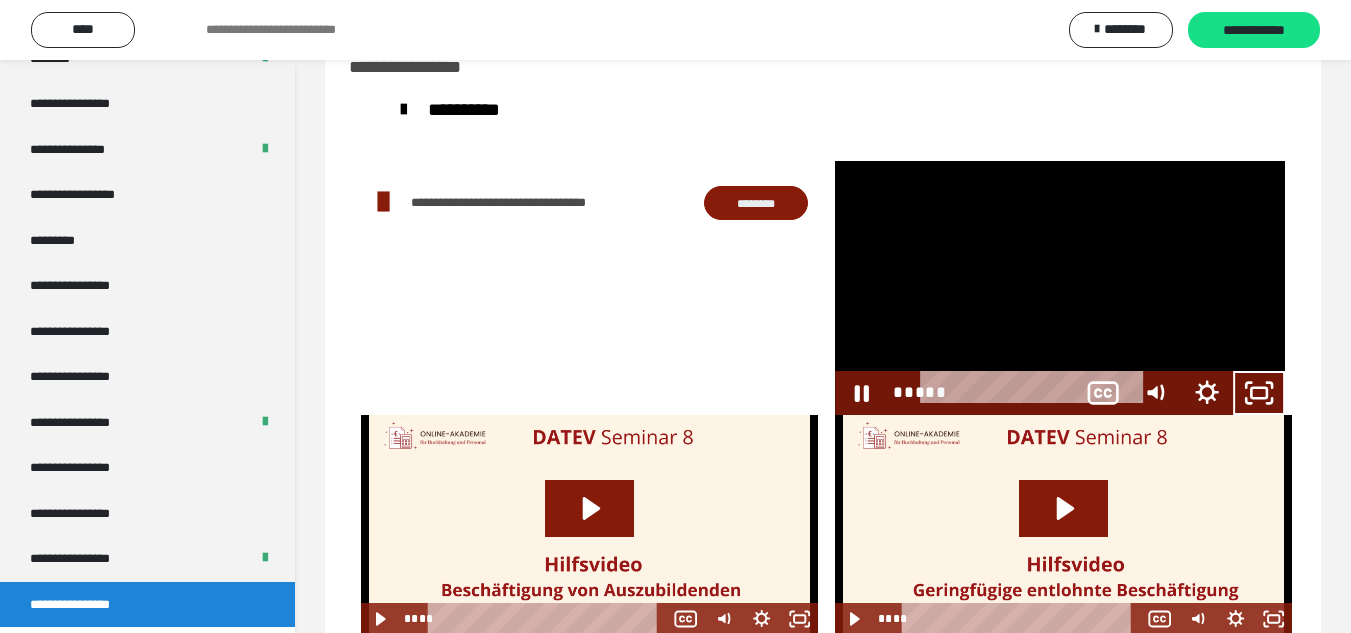 scroll, scrollTop: 2487, scrollLeft: 0, axis: vertical 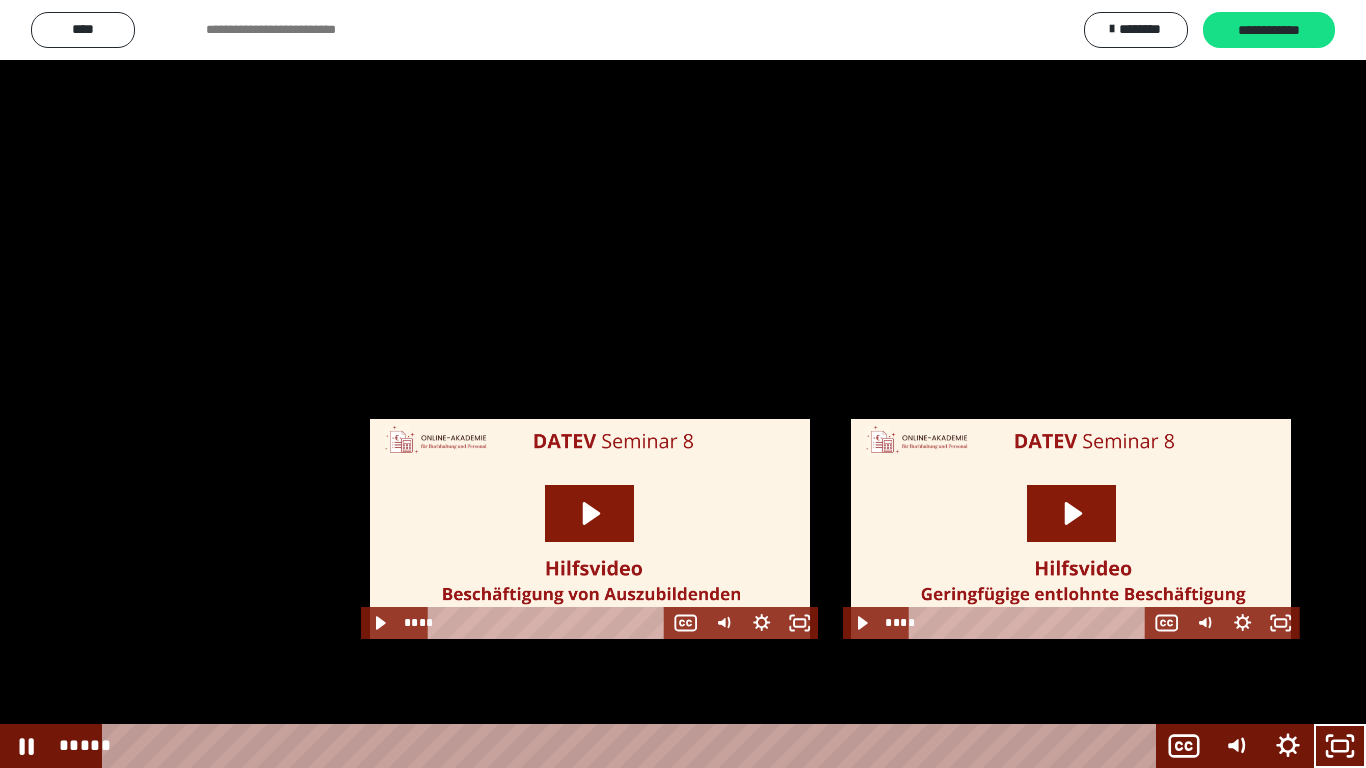 click at bounding box center [683, 384] 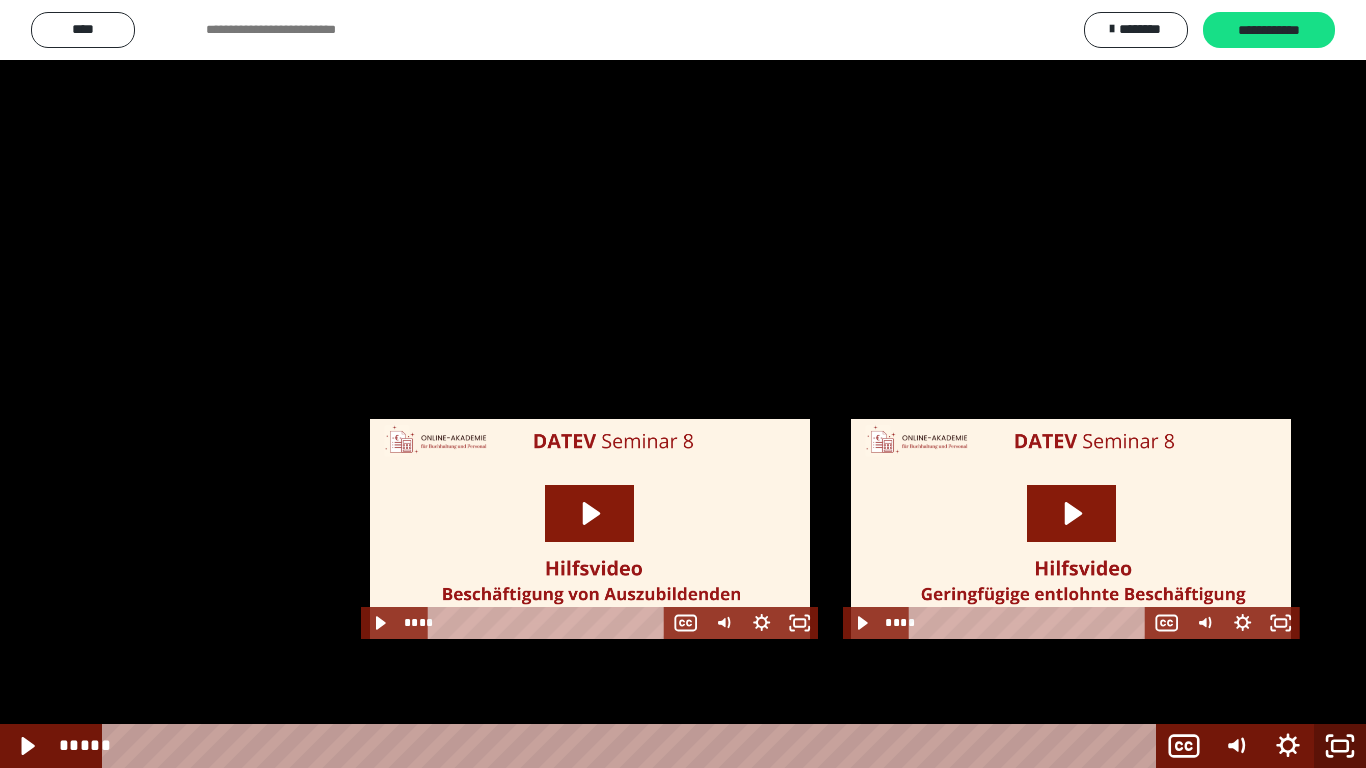 click 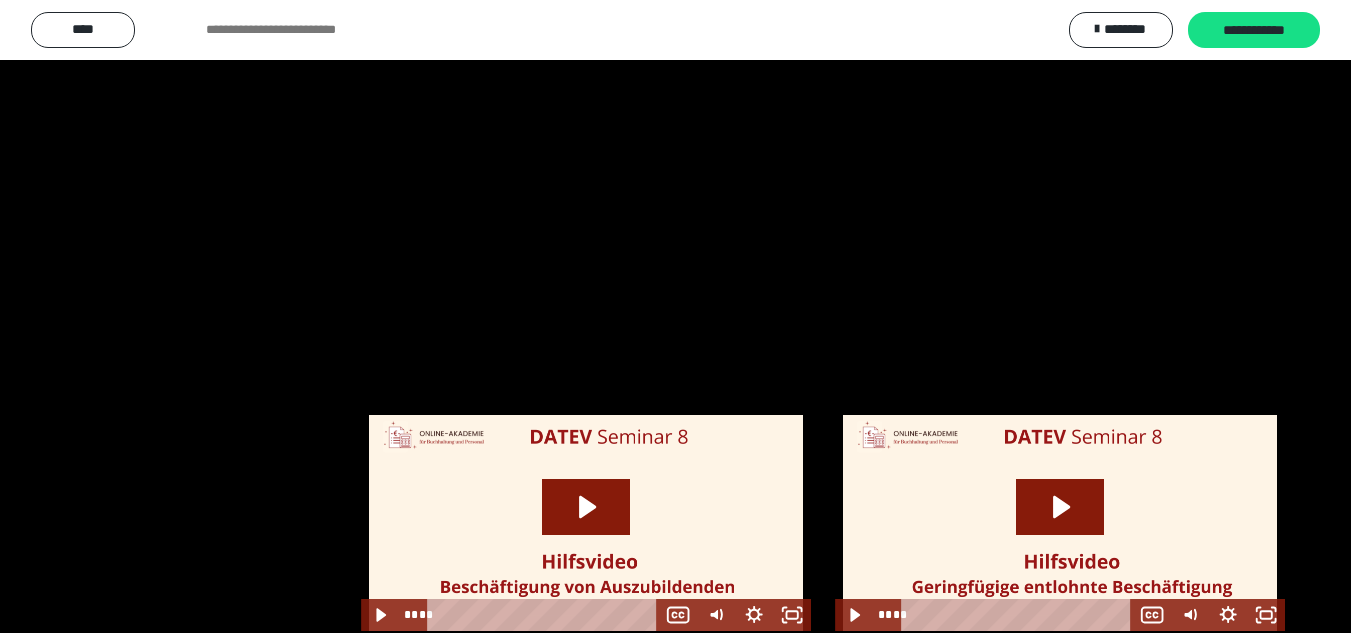 scroll, scrollTop: 2622, scrollLeft: 0, axis: vertical 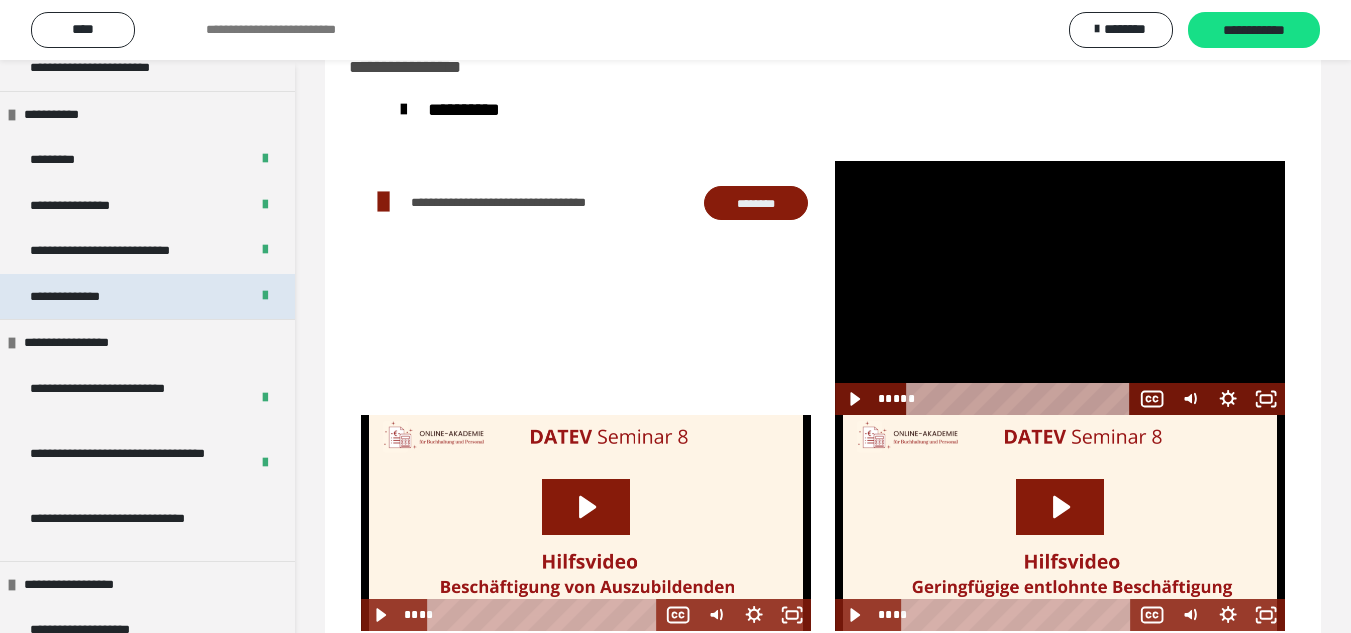 click on "**********" at bounding box center [147, 297] 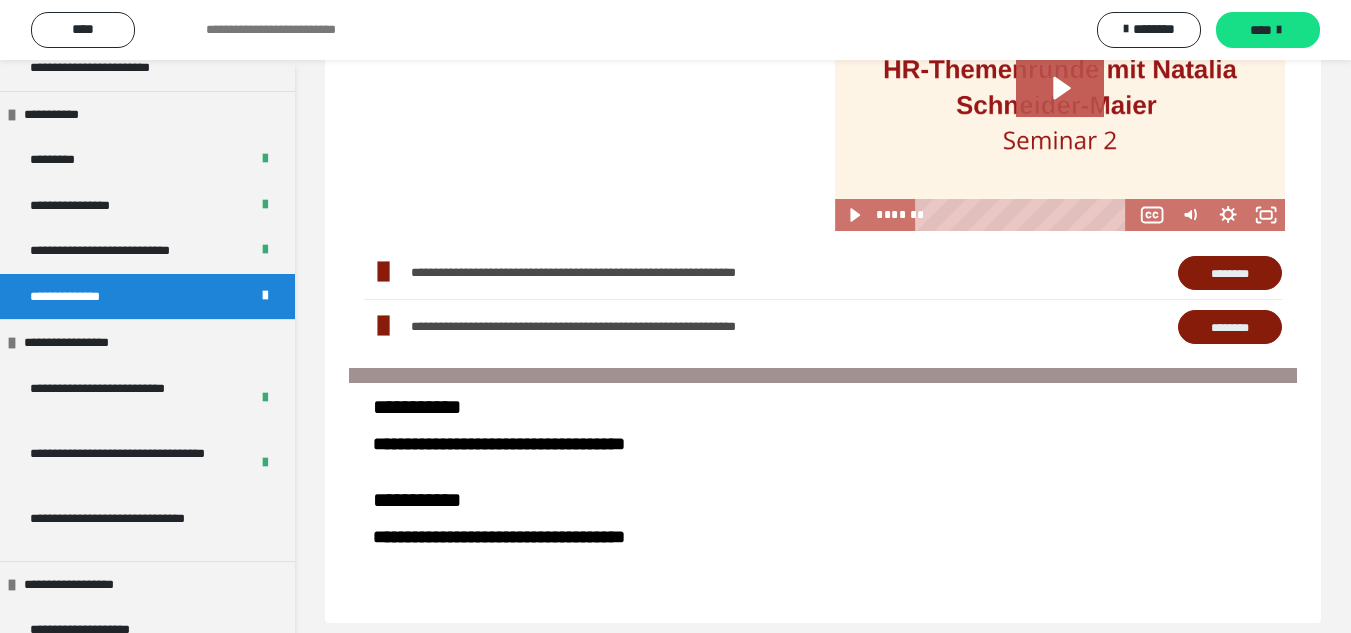 scroll, scrollTop: 1202, scrollLeft: 0, axis: vertical 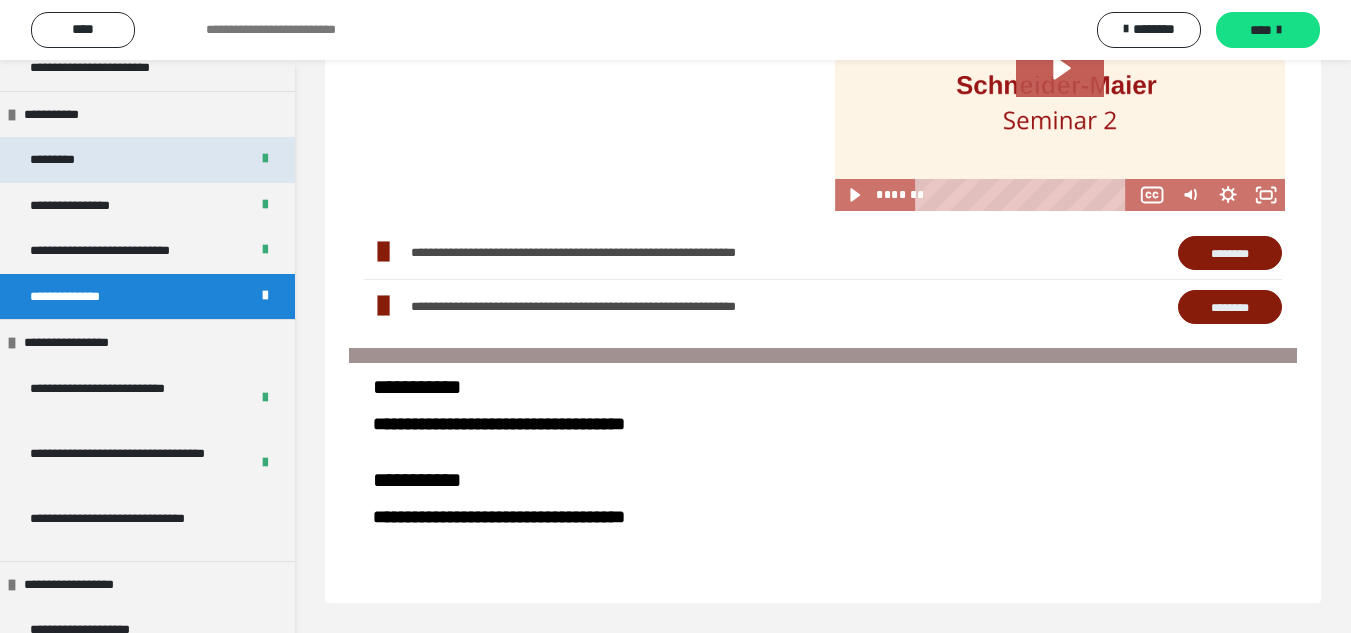 click on "*********" at bounding box center (147, 160) 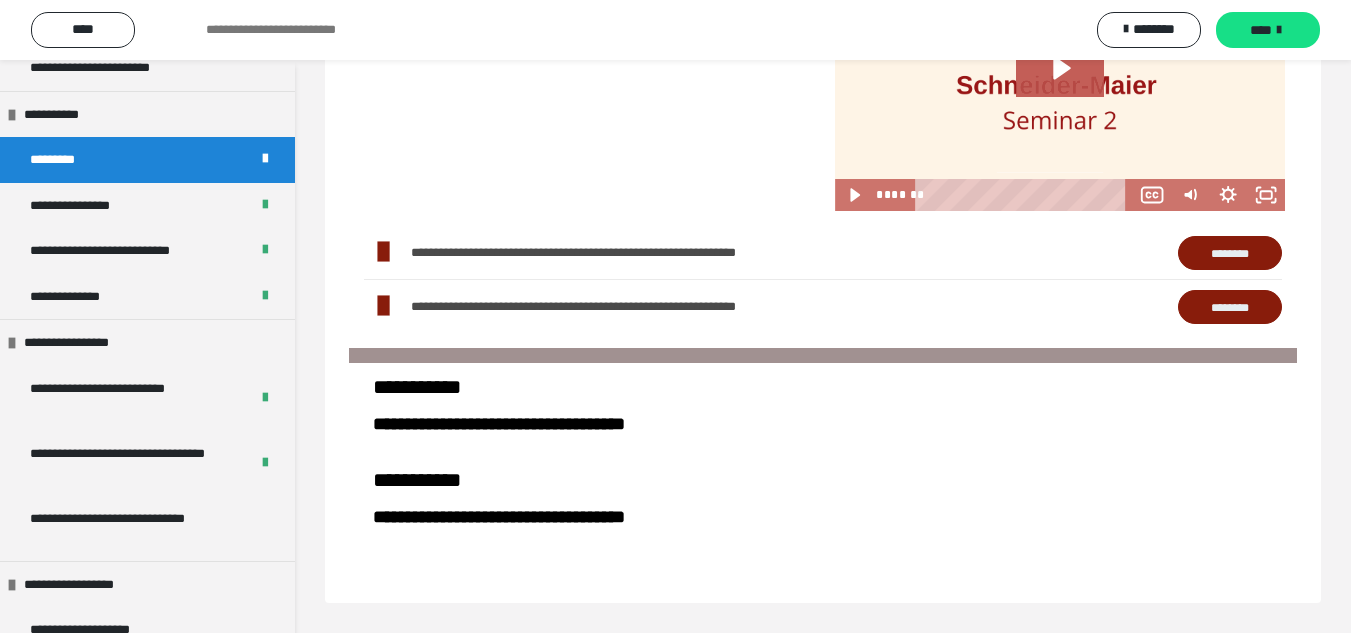 scroll, scrollTop: 60, scrollLeft: 0, axis: vertical 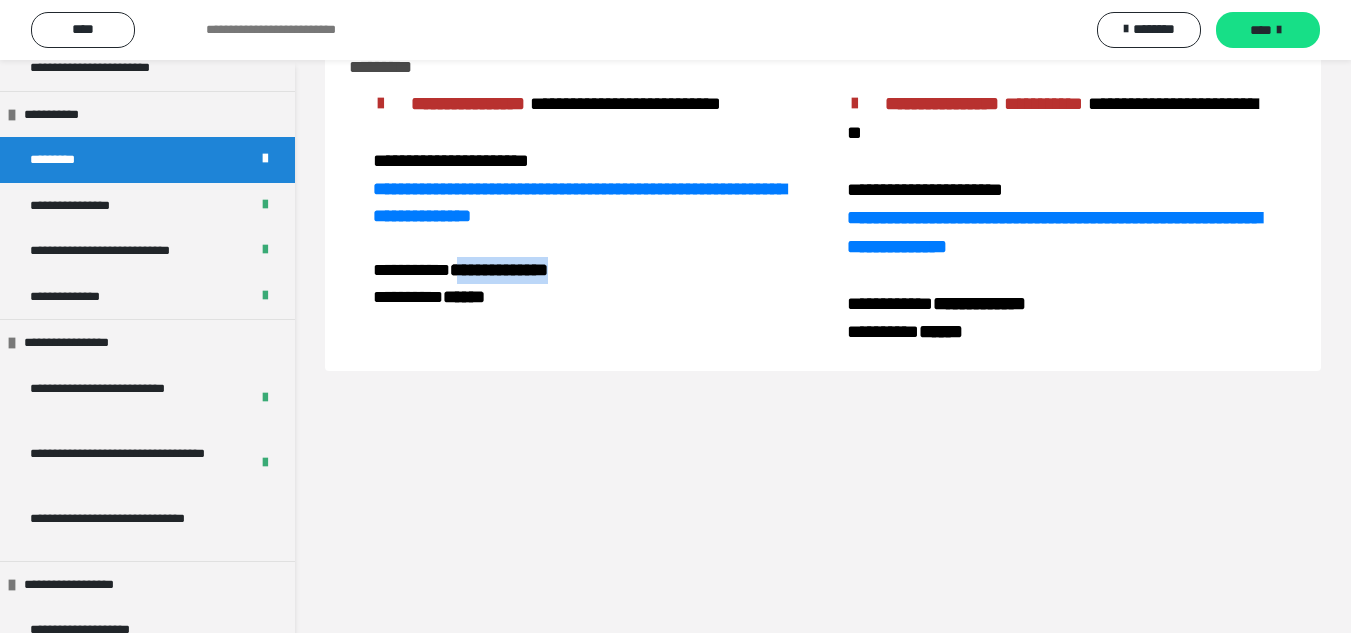 drag, startPoint x: 614, startPoint y: 292, endPoint x: 475, endPoint y: 294, distance: 139.01439 